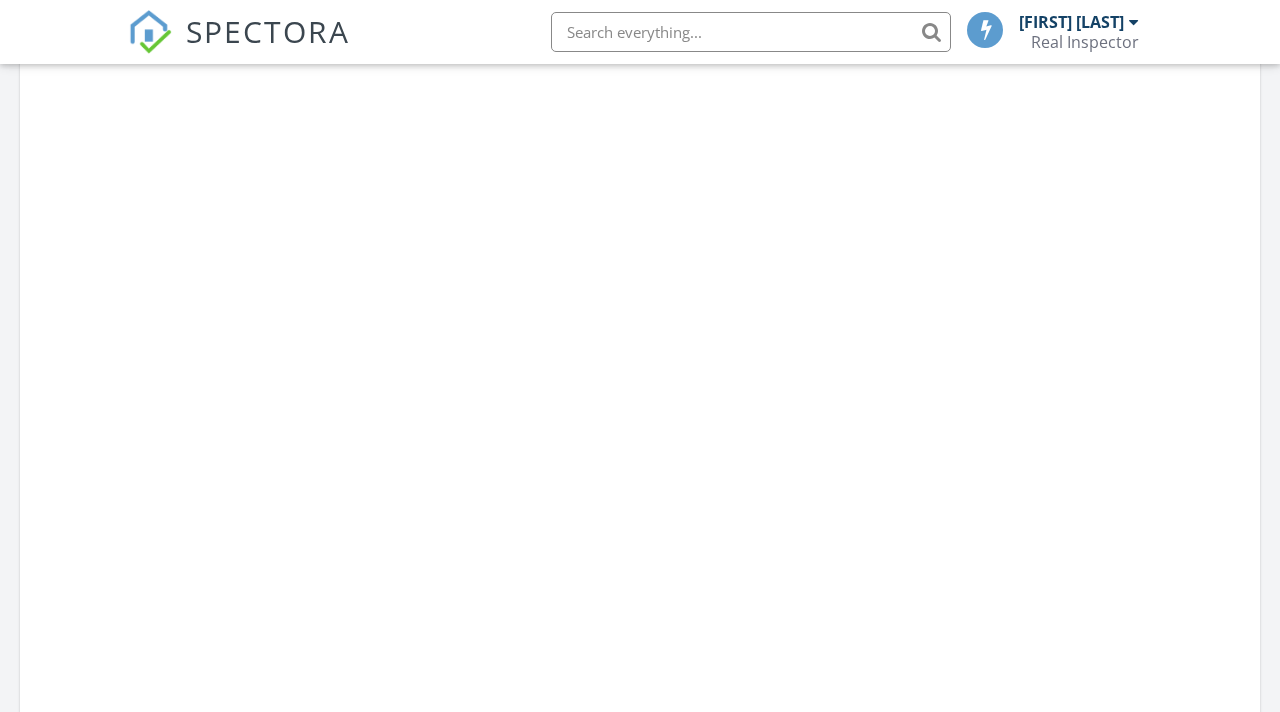scroll, scrollTop: 1072, scrollLeft: 0, axis: vertical 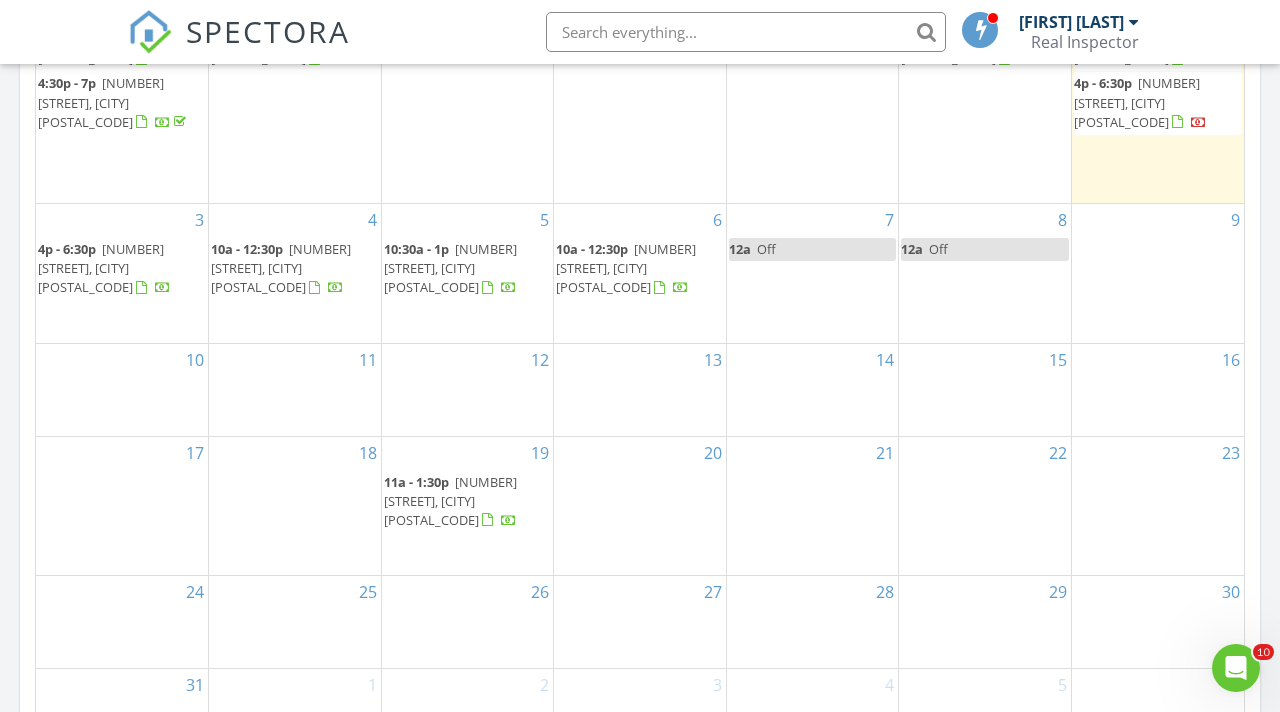 click on "[NUMBER]
[TIME]
[NUMBER] [STREET], [CITY] [POSTAL_CODE]" at bounding box center [468, 273] 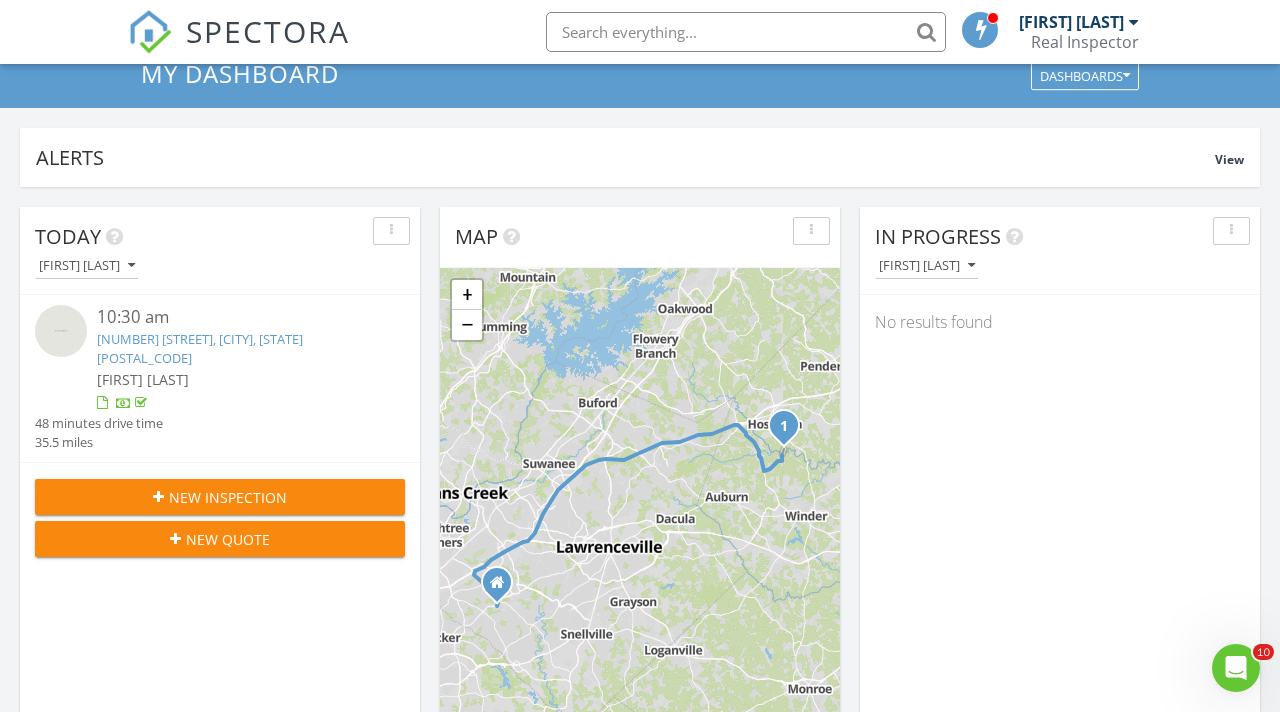 scroll, scrollTop: 68, scrollLeft: 0, axis: vertical 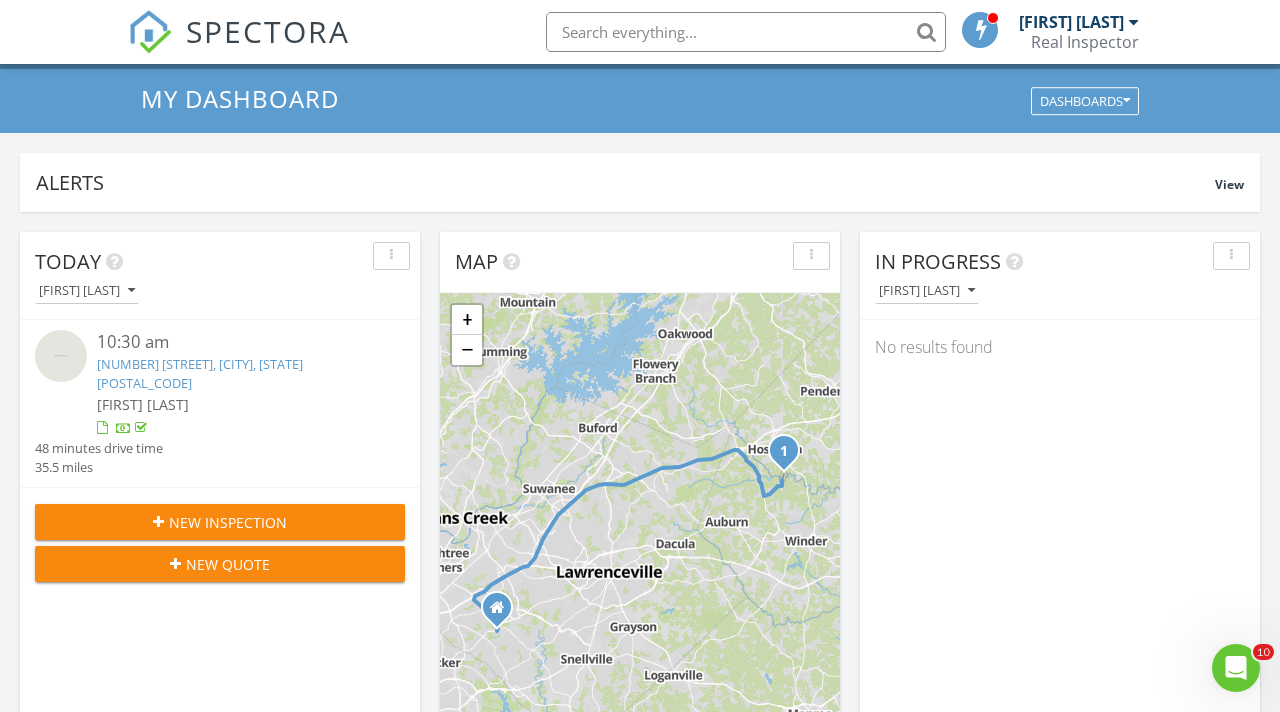 click on "New Inspection" at bounding box center [220, 522] 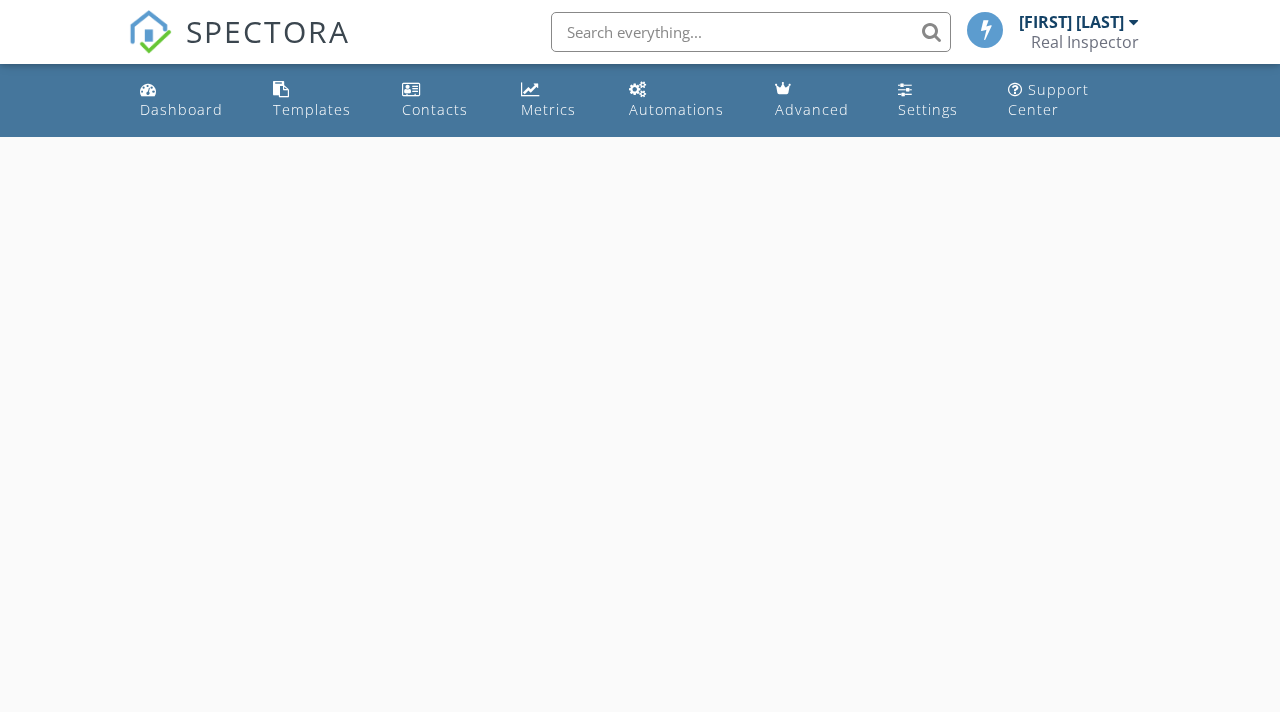 select on "7" 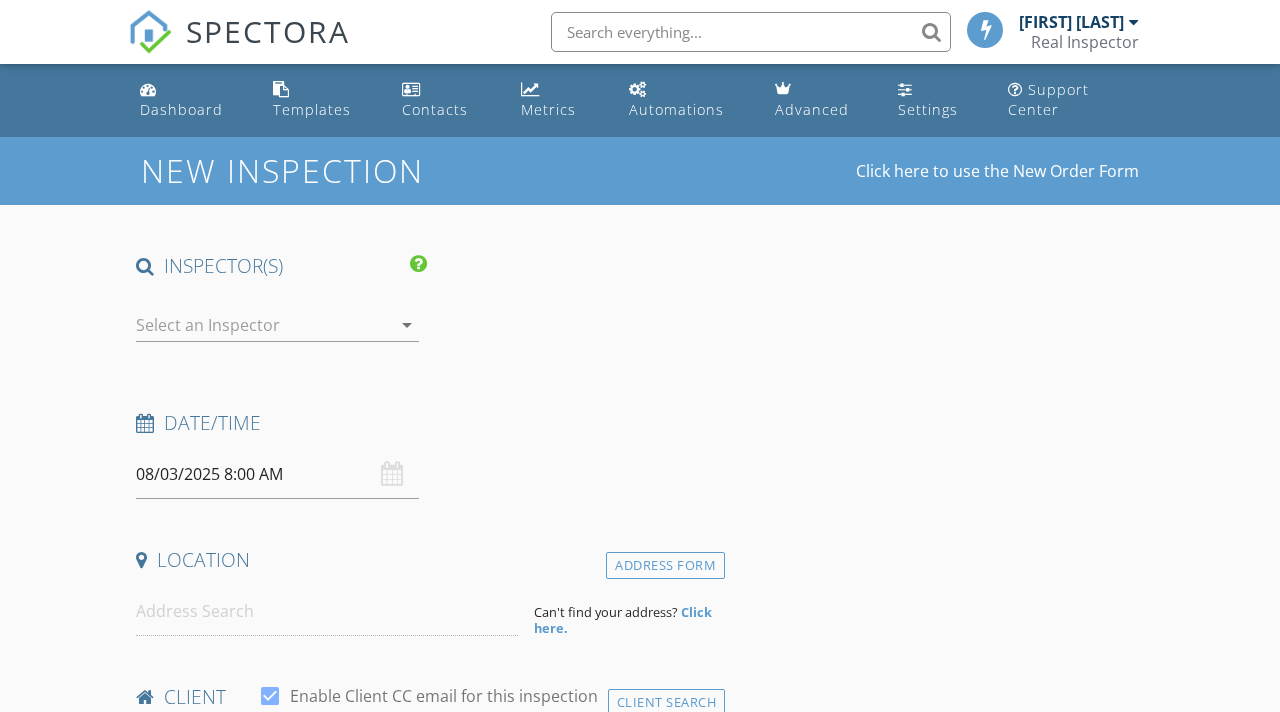 scroll, scrollTop: 0, scrollLeft: 0, axis: both 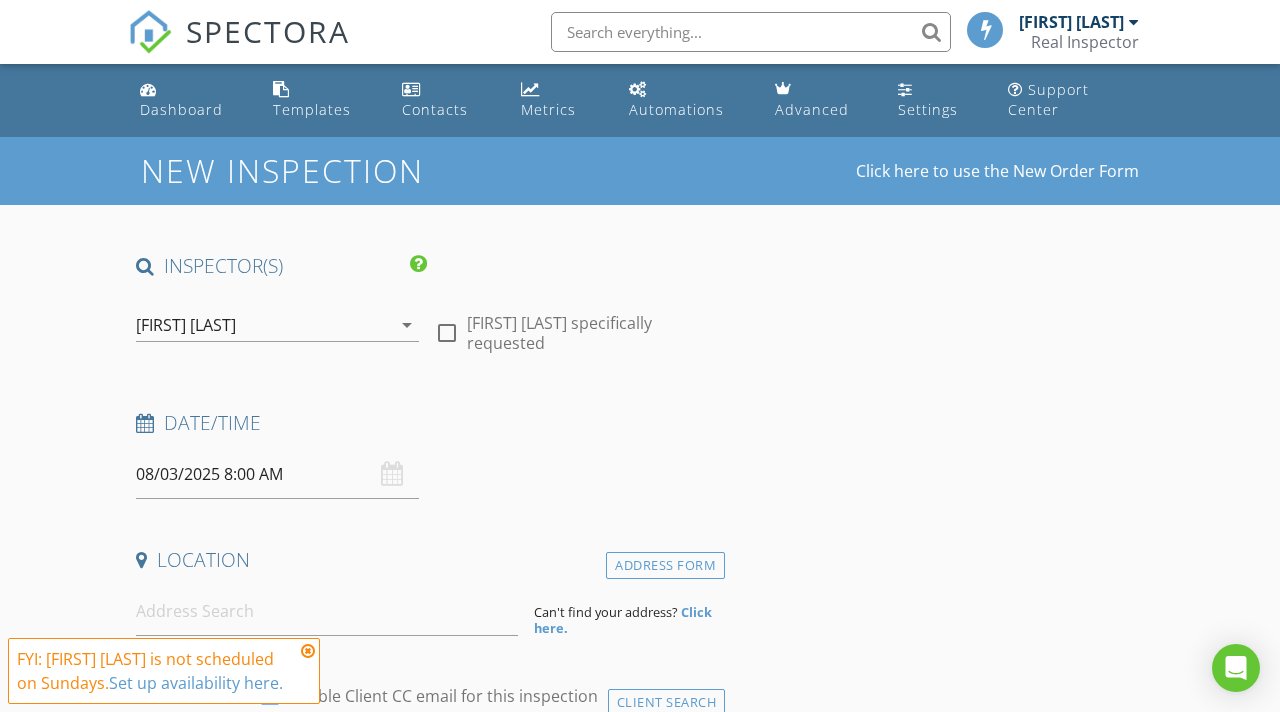 click on "08/03/2025 8:00 AM" at bounding box center (277, 474) 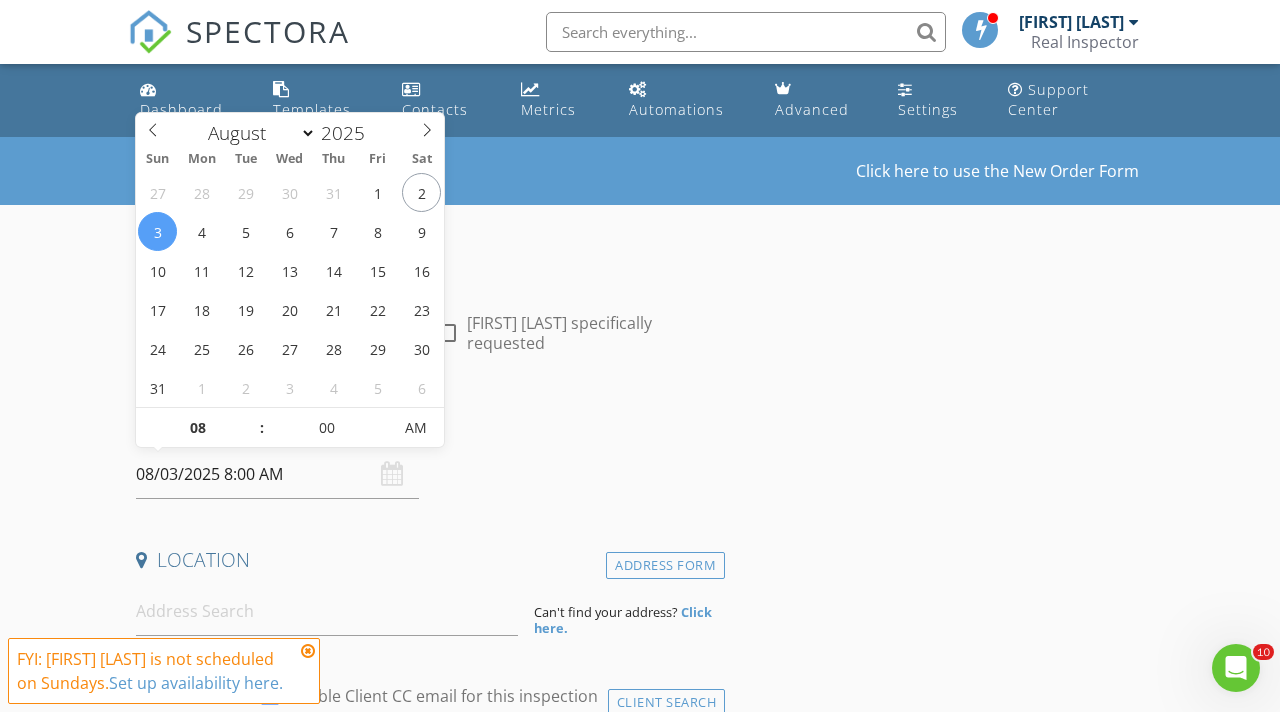 scroll, scrollTop: 0, scrollLeft: 0, axis: both 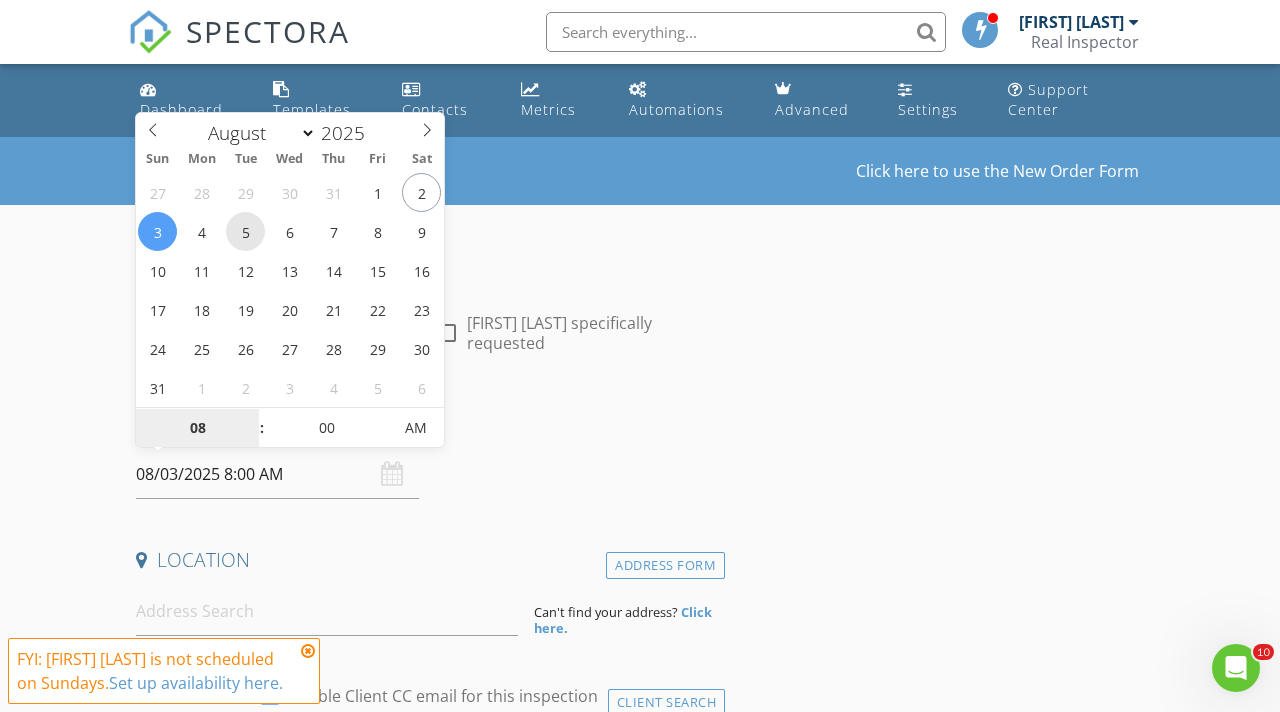 type on "08/05/2025 8:00 AM" 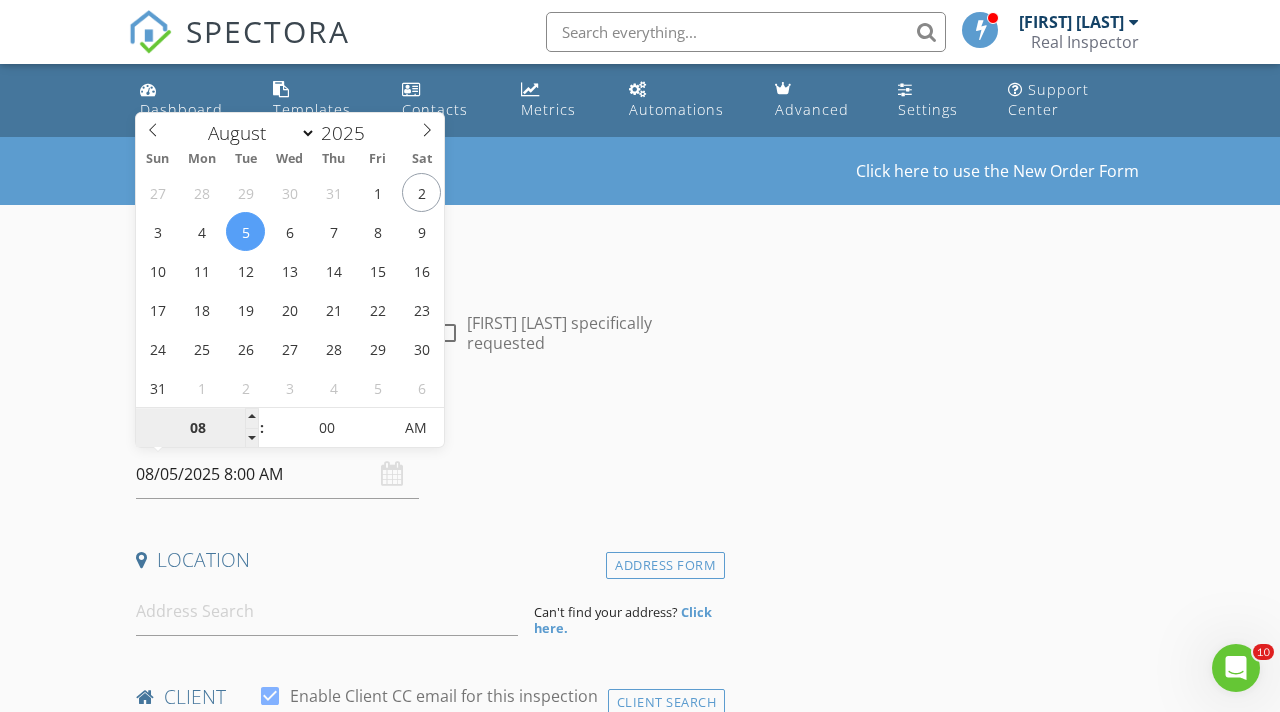 click on "08" at bounding box center [197, 429] 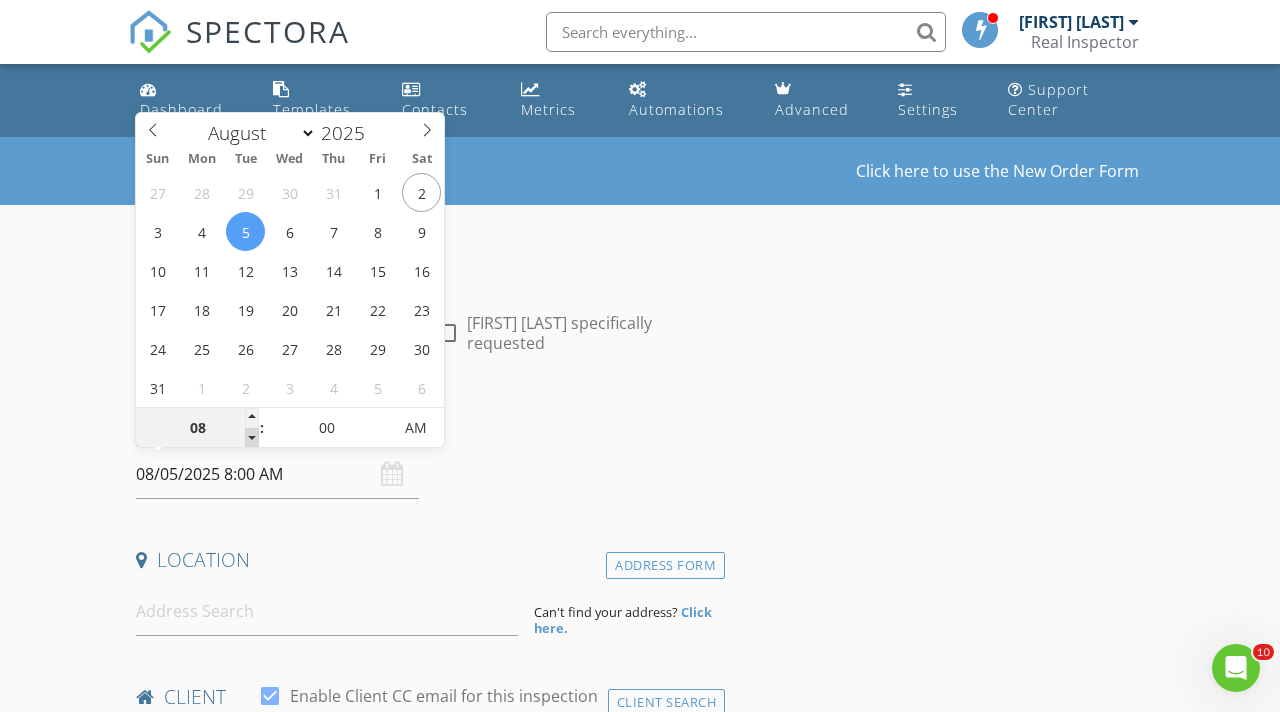 click at bounding box center [252, 438] 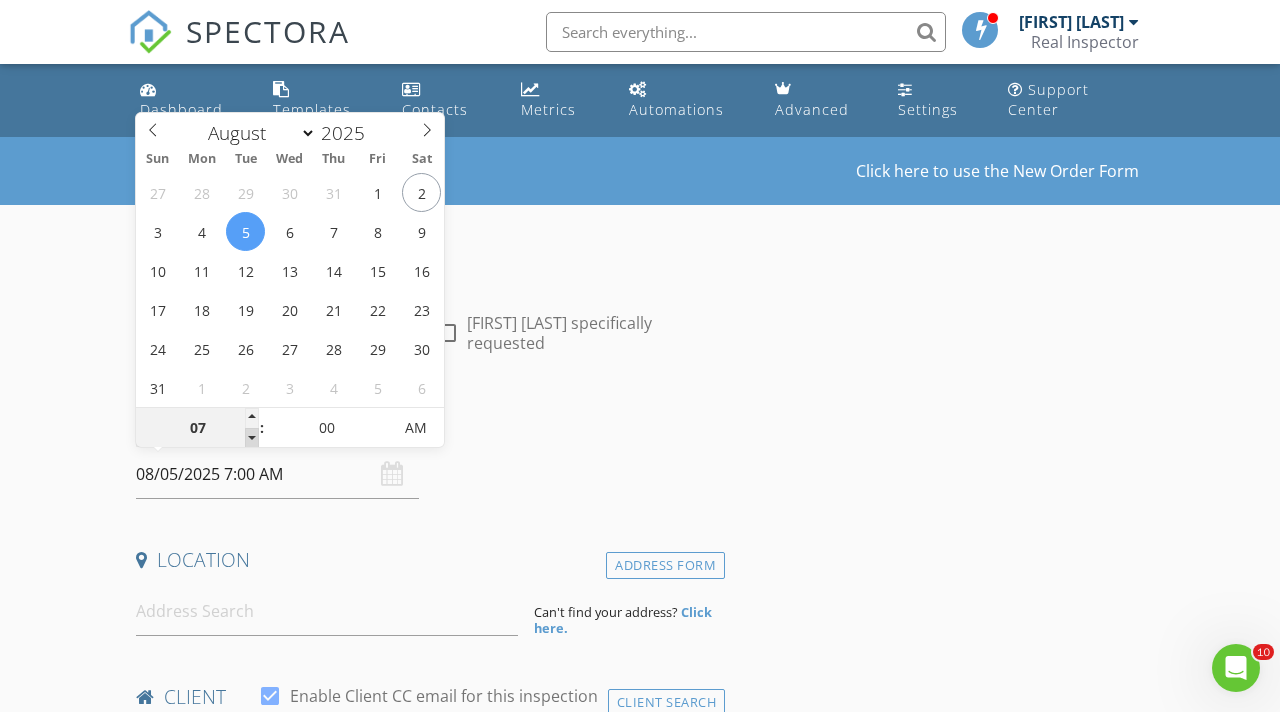 click at bounding box center (252, 438) 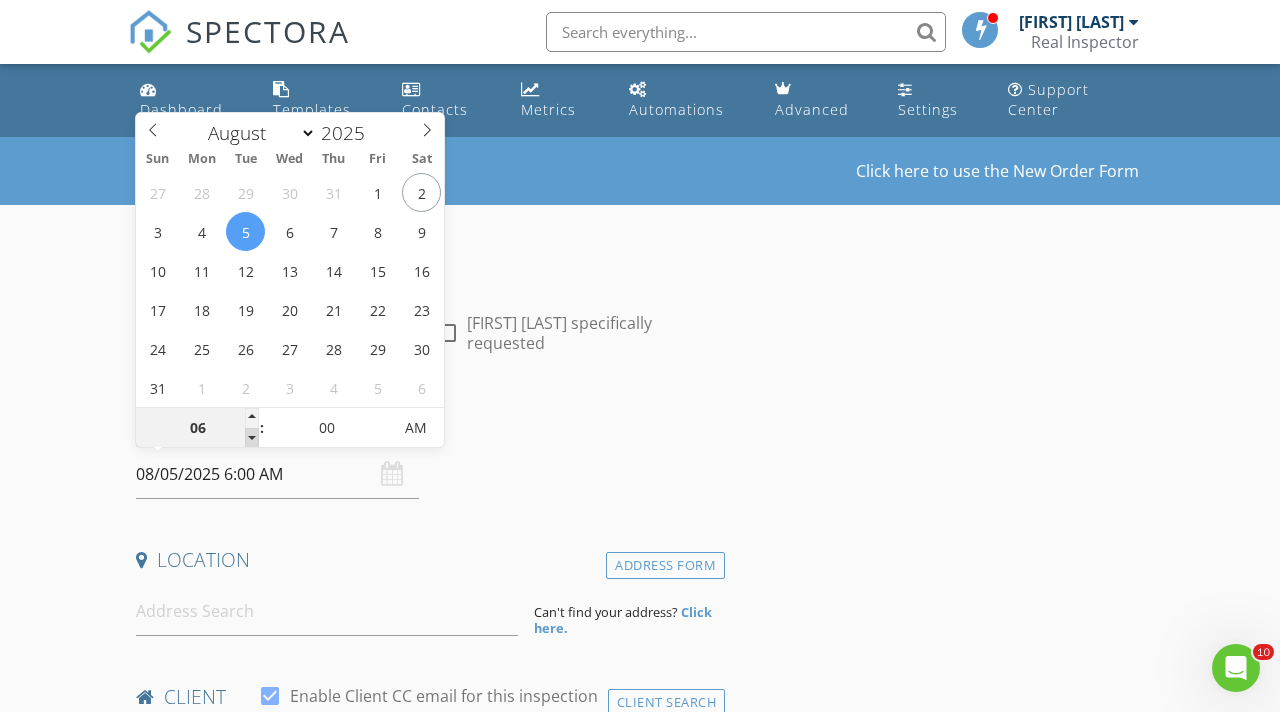 click at bounding box center (252, 438) 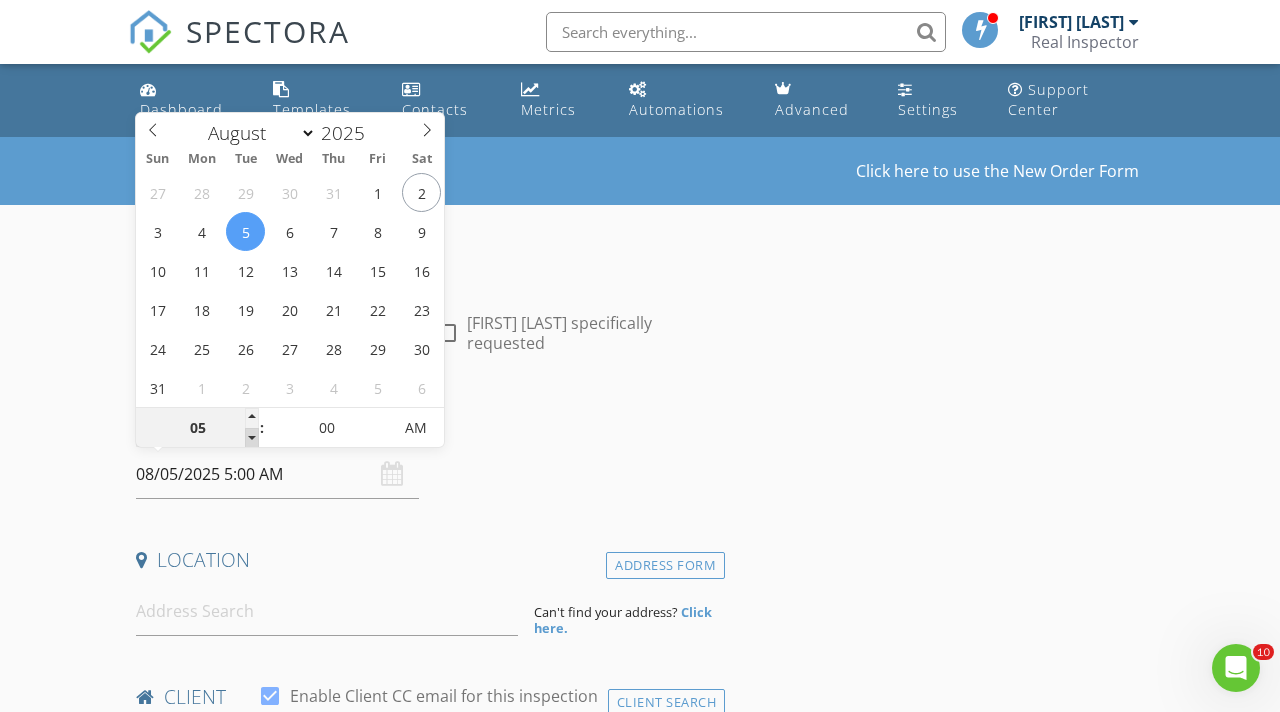 click at bounding box center (252, 438) 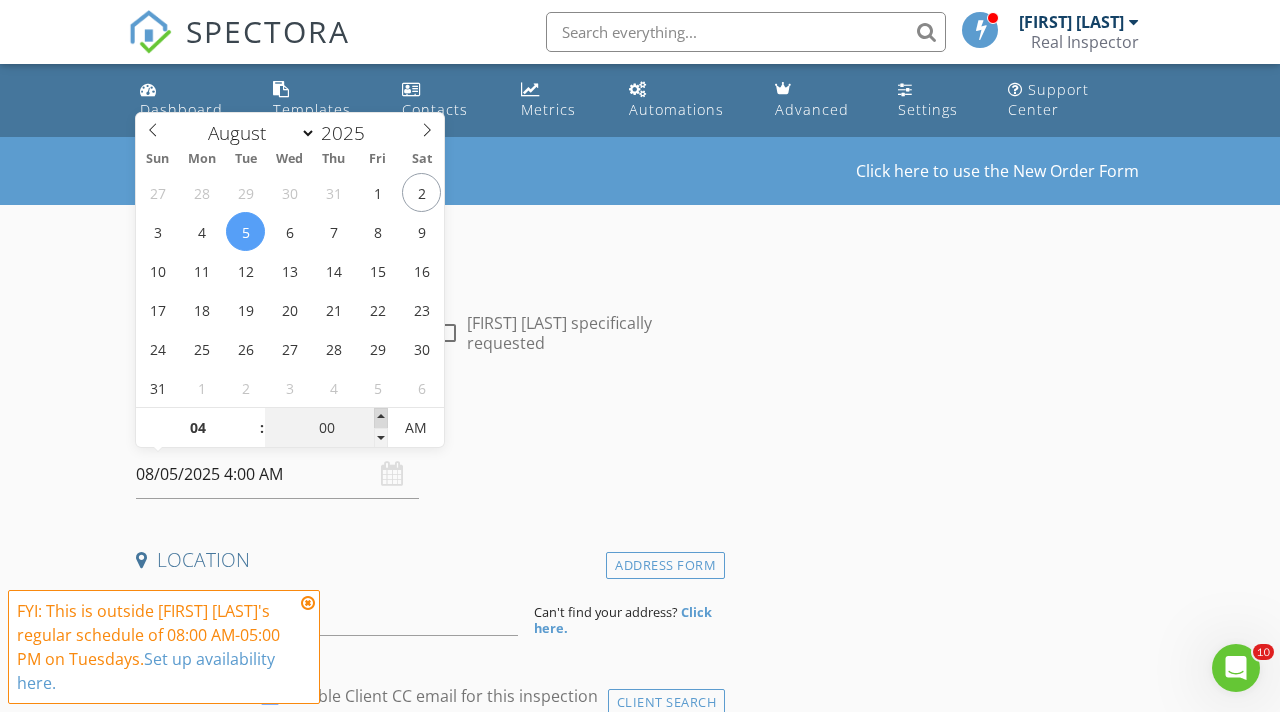click at bounding box center [381, 418] 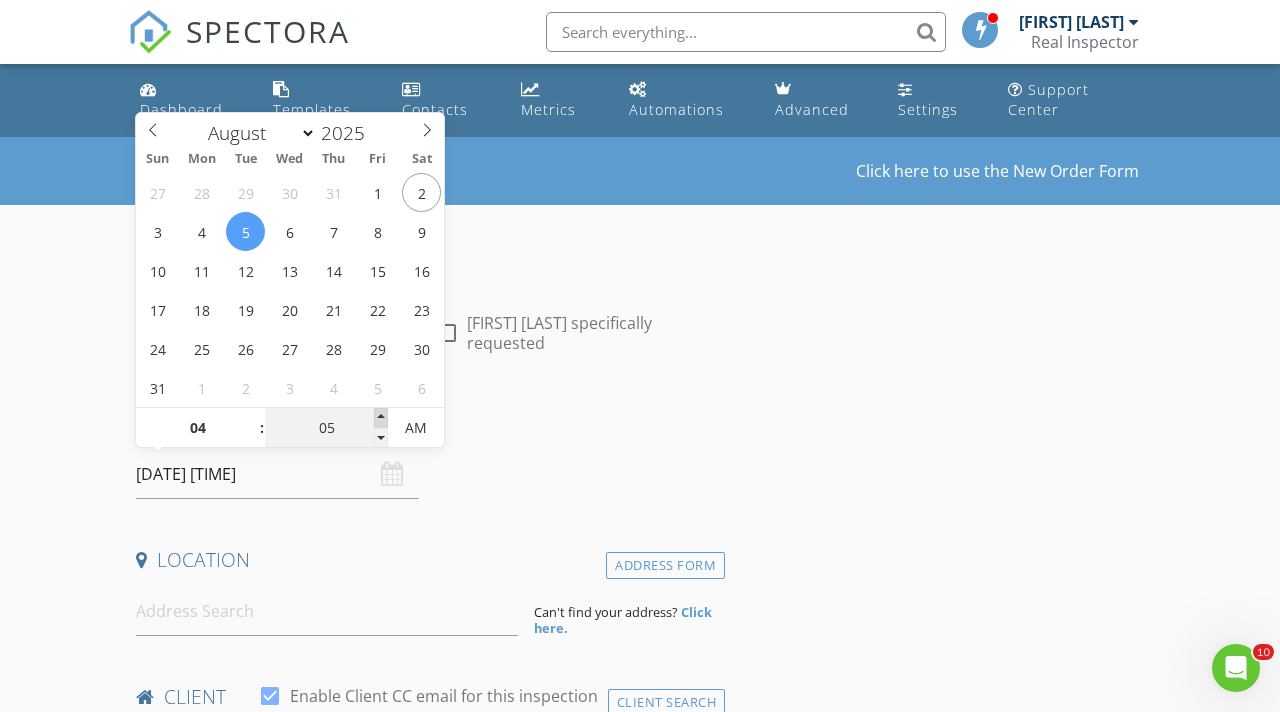 click at bounding box center (381, 418) 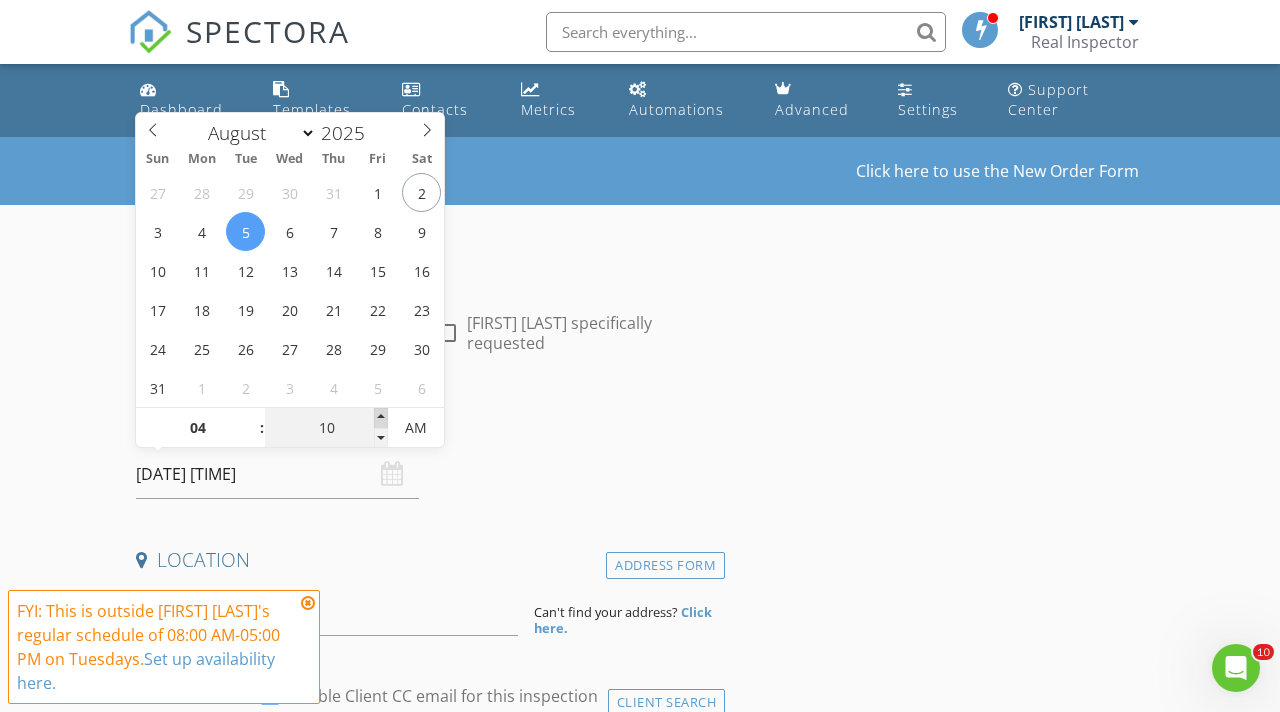 click at bounding box center [381, 418] 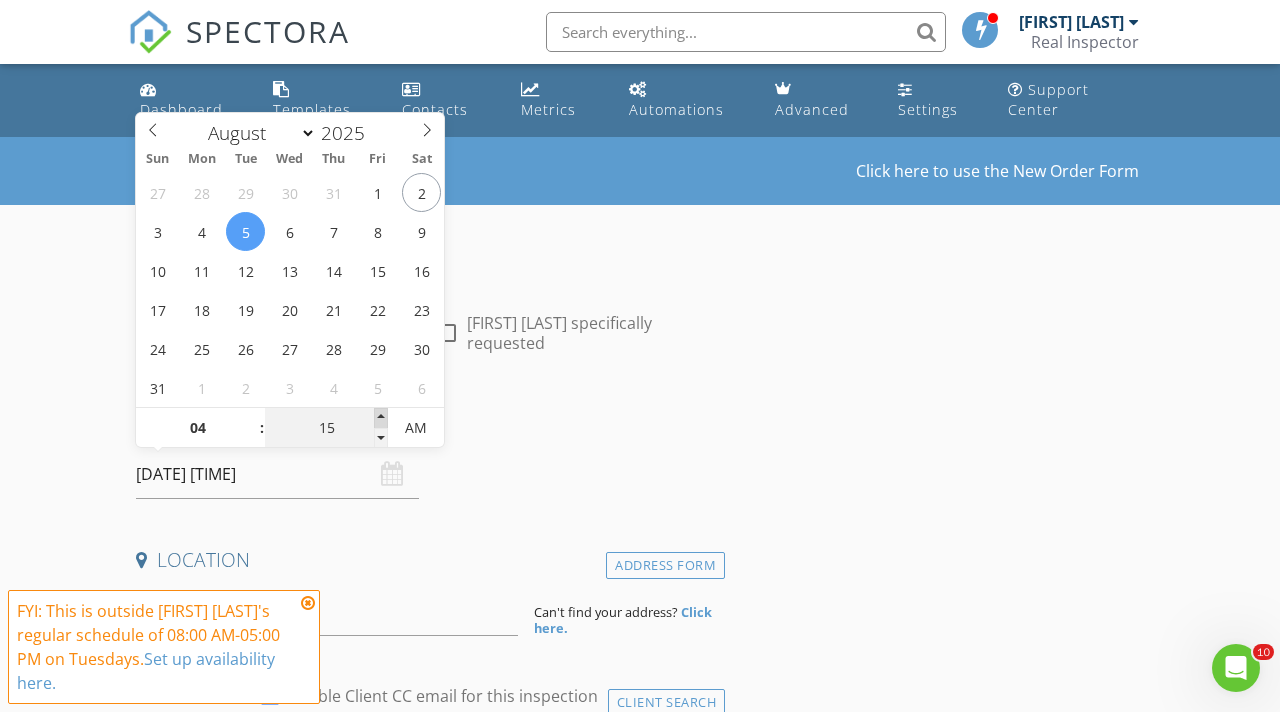 click at bounding box center (381, 418) 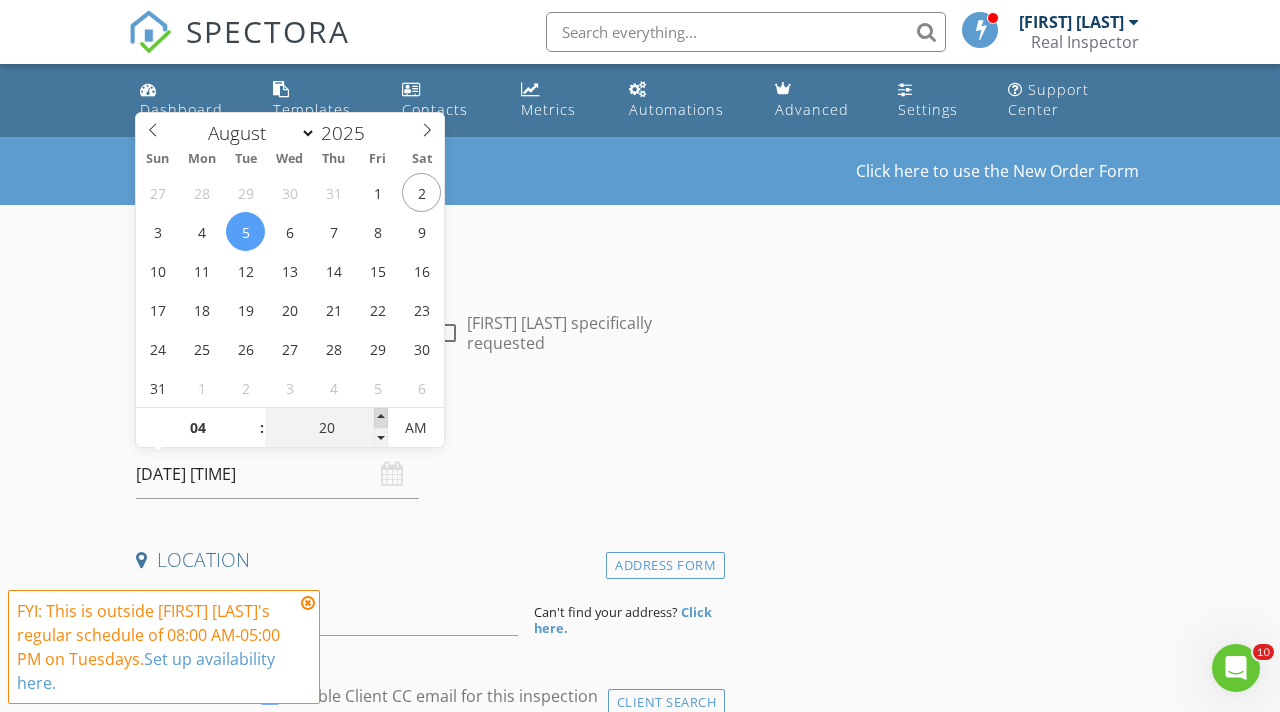 click at bounding box center (381, 418) 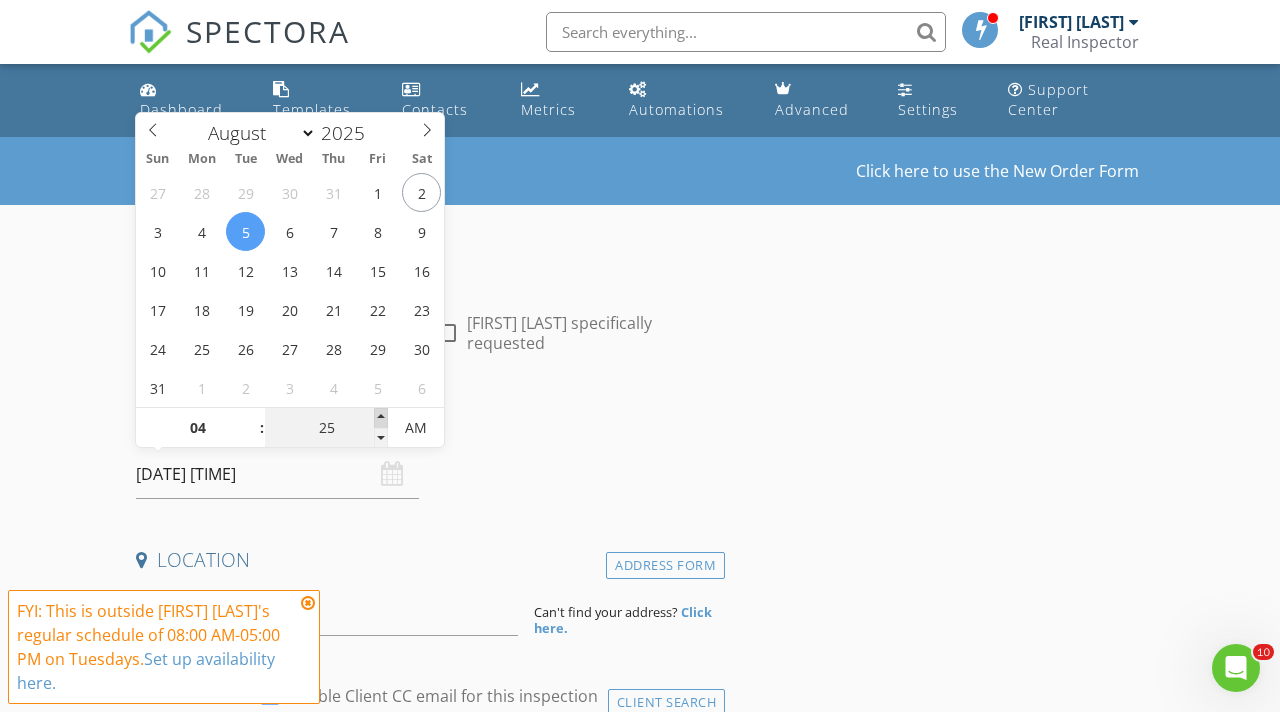 click at bounding box center (381, 418) 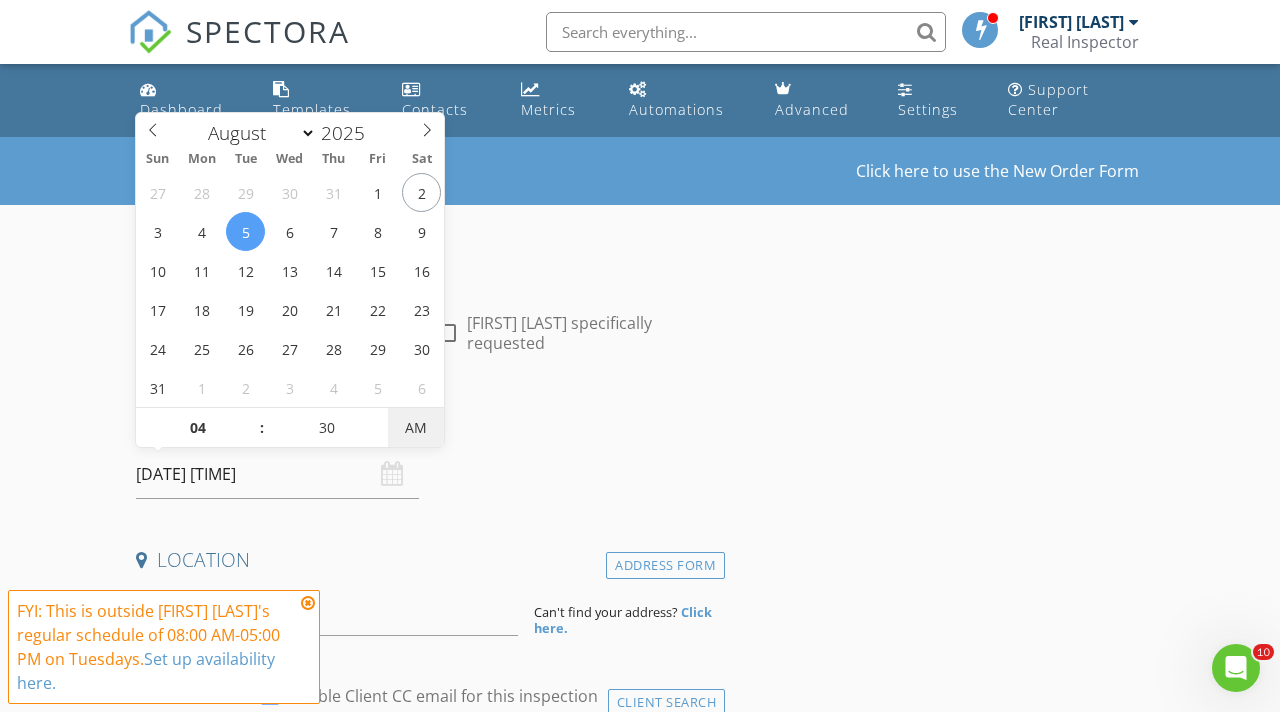 click on "AM" at bounding box center (415, 428) 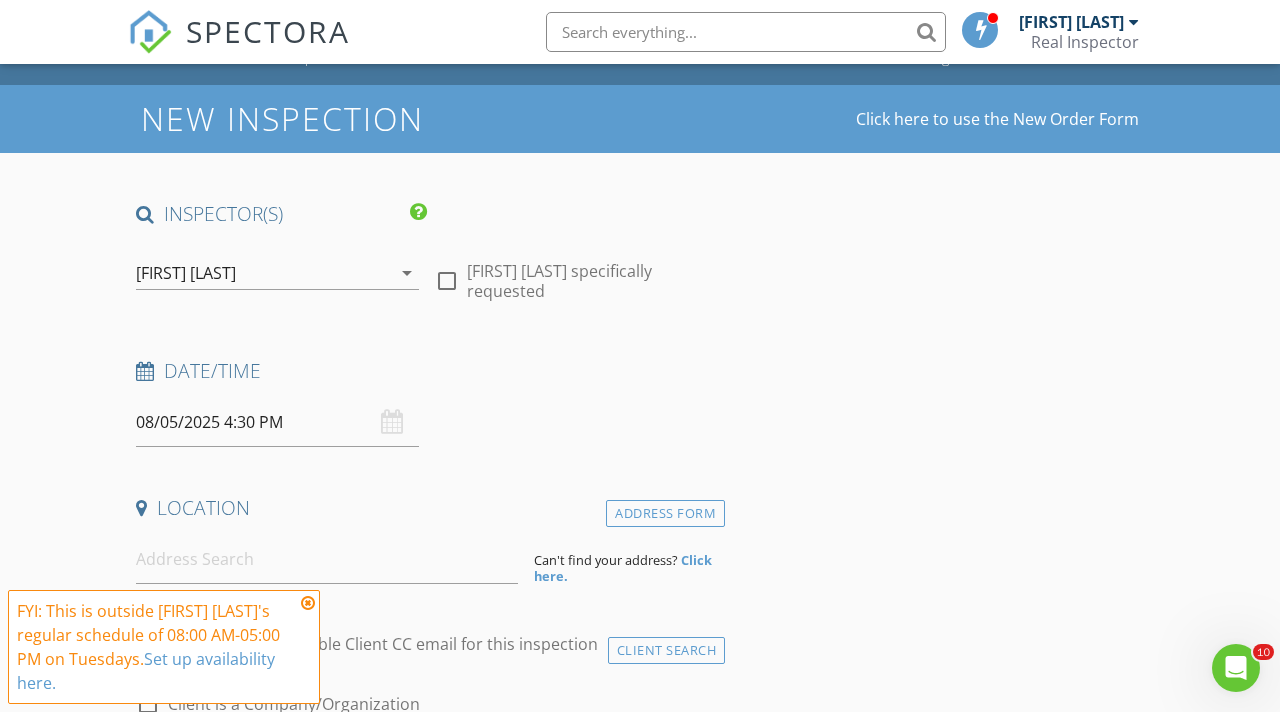 scroll, scrollTop: 56, scrollLeft: 0, axis: vertical 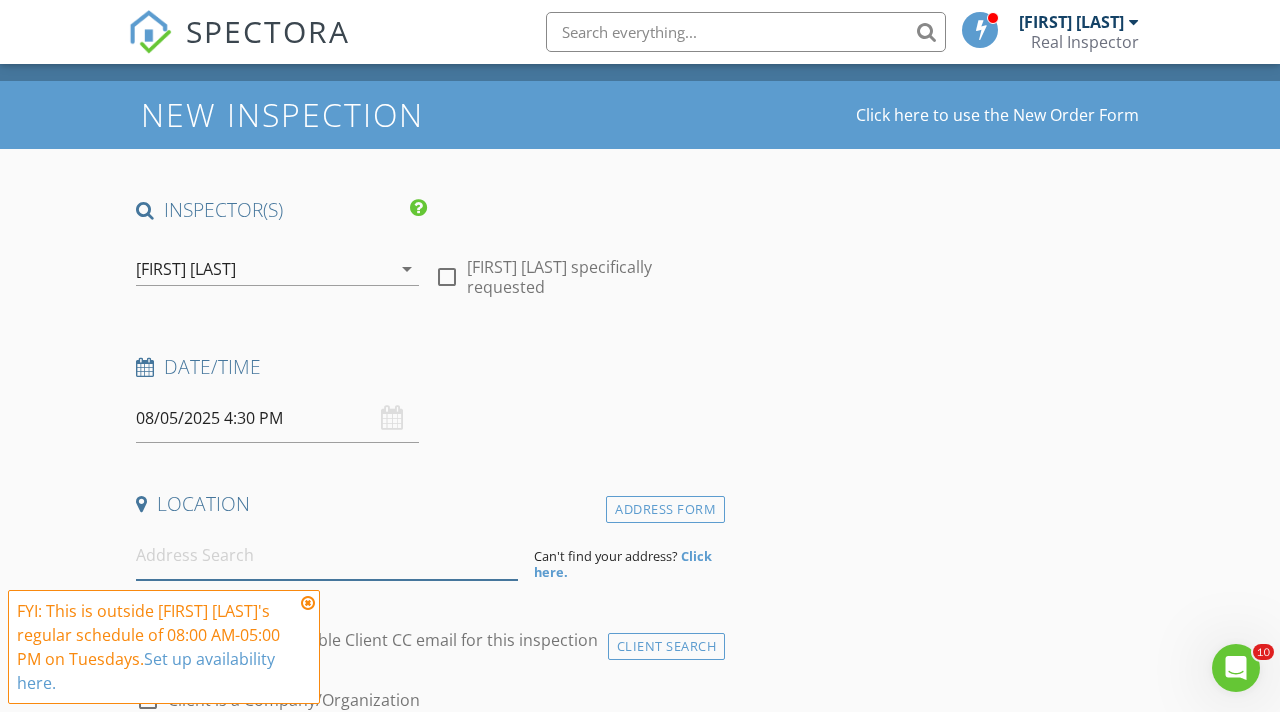 click at bounding box center [327, 555] 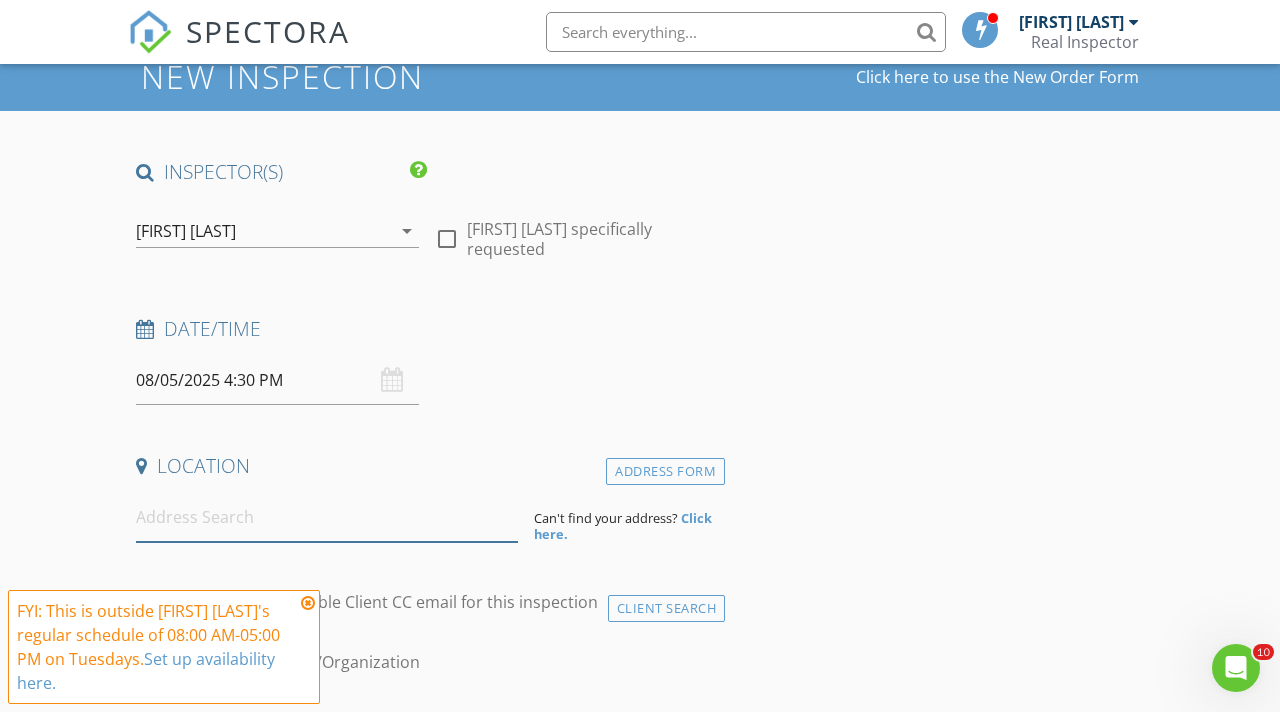 scroll, scrollTop: 120, scrollLeft: 0, axis: vertical 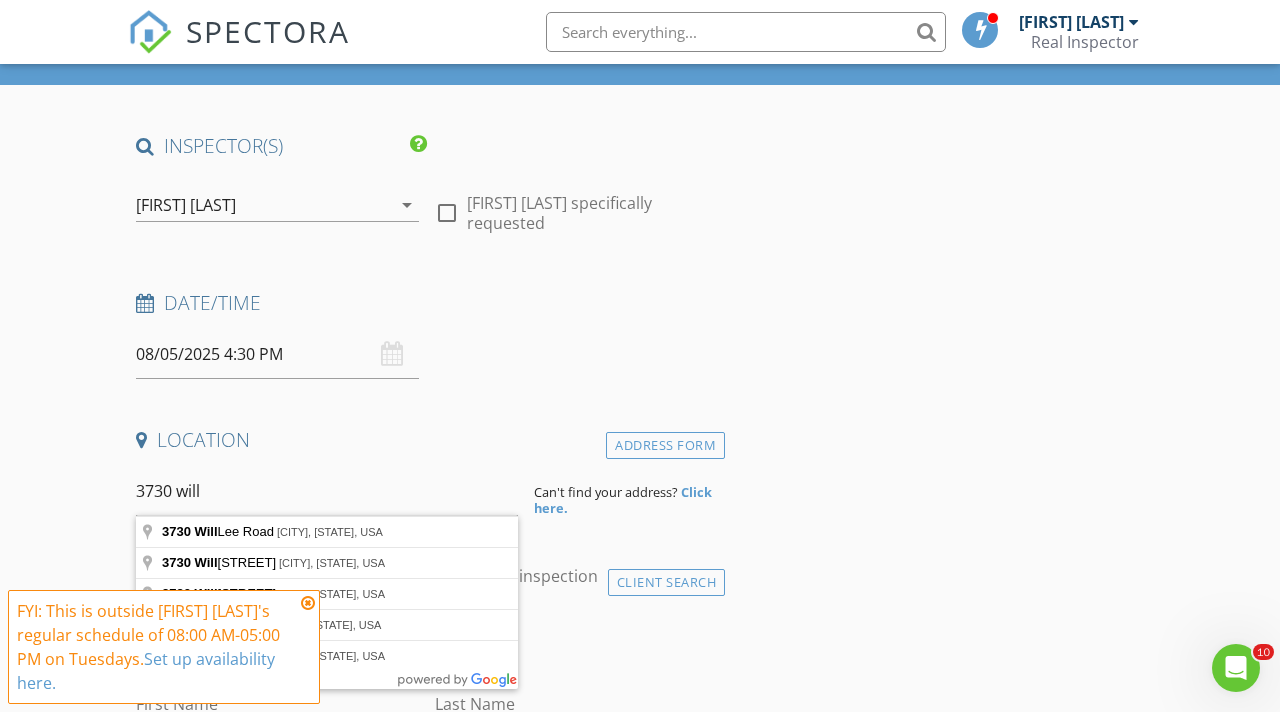 type on "3730 Willow Mill Drive, Lawrenceville, GA, USA" 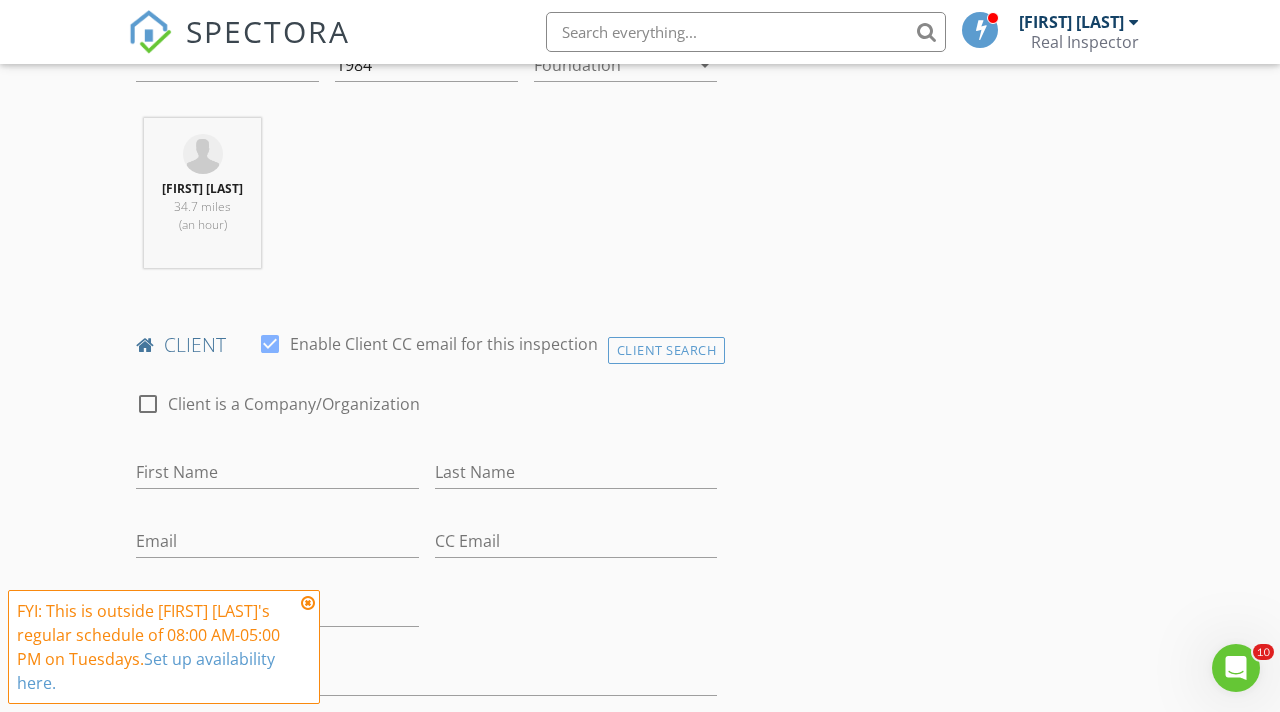 scroll, scrollTop: 782, scrollLeft: 0, axis: vertical 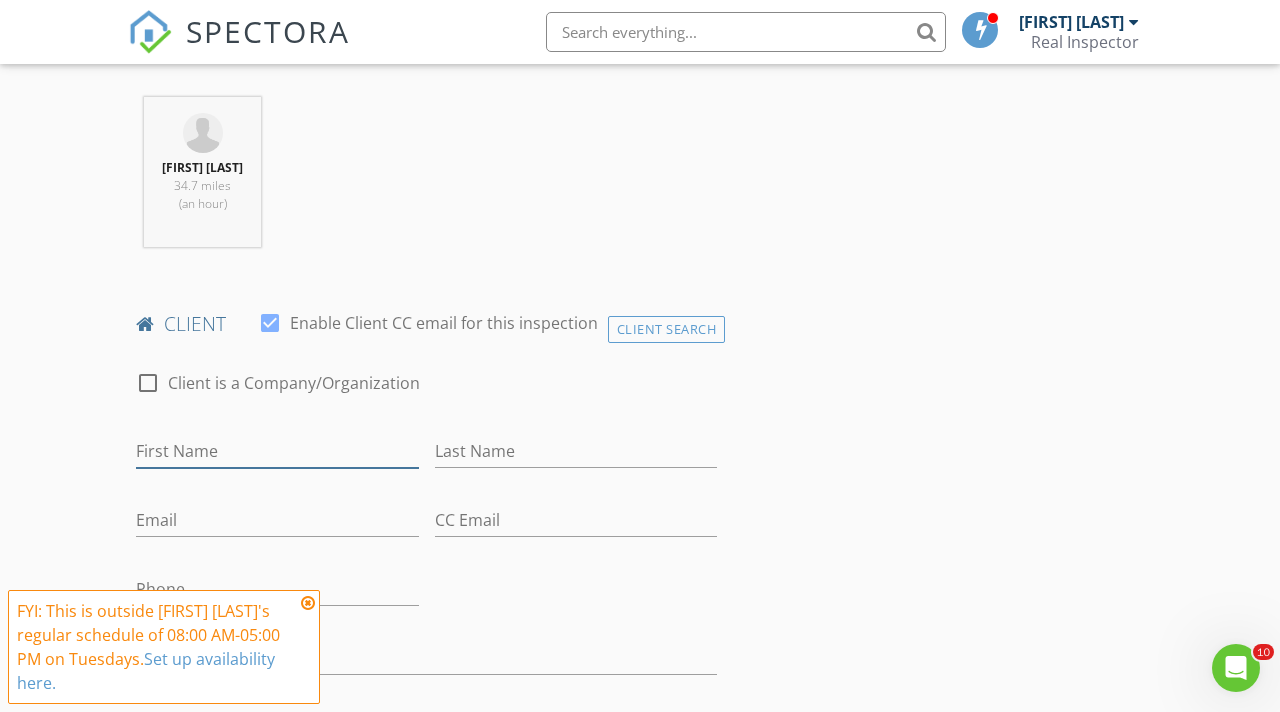 click on "First Name" at bounding box center [277, 451] 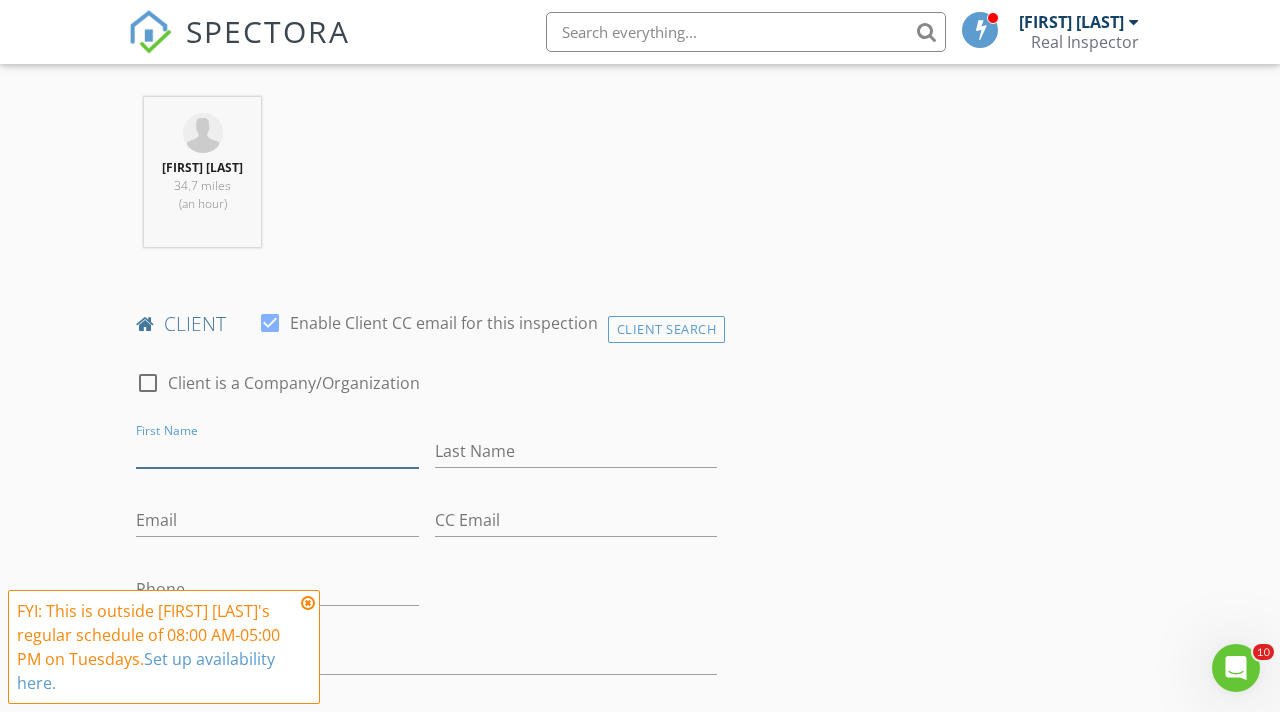 scroll, scrollTop: 798, scrollLeft: 0, axis: vertical 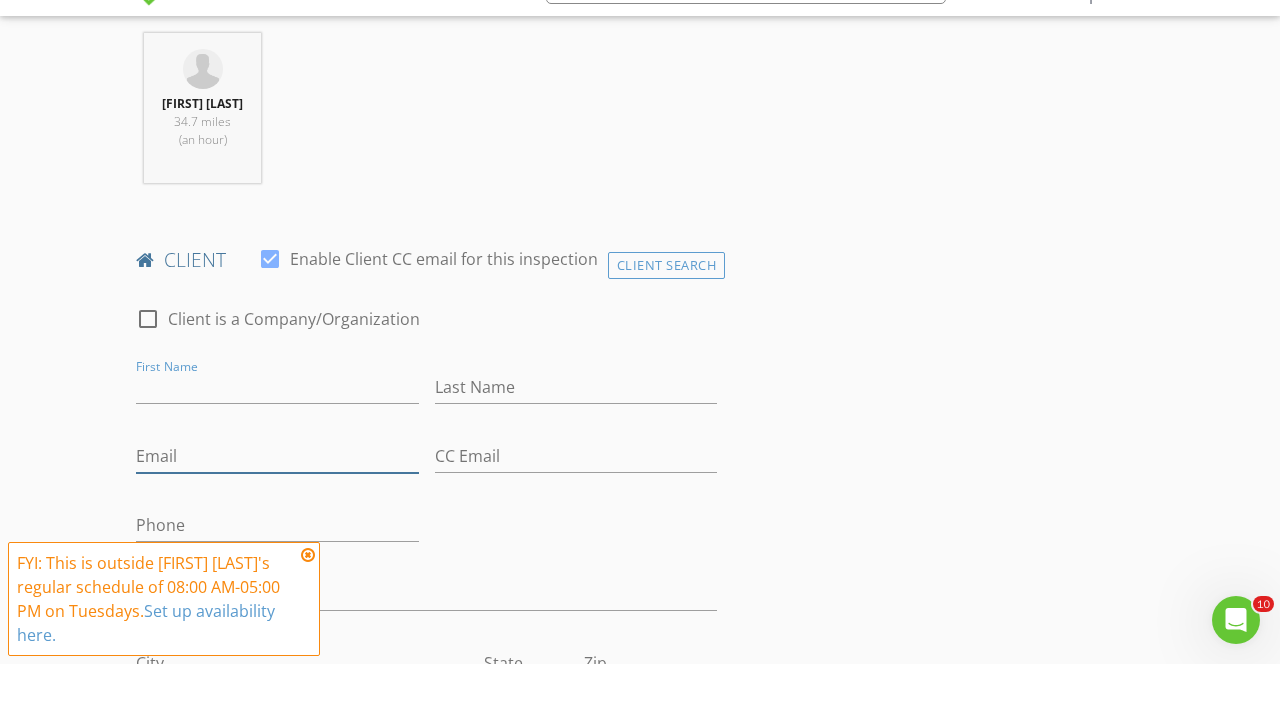 click on "Email" at bounding box center [277, 504] 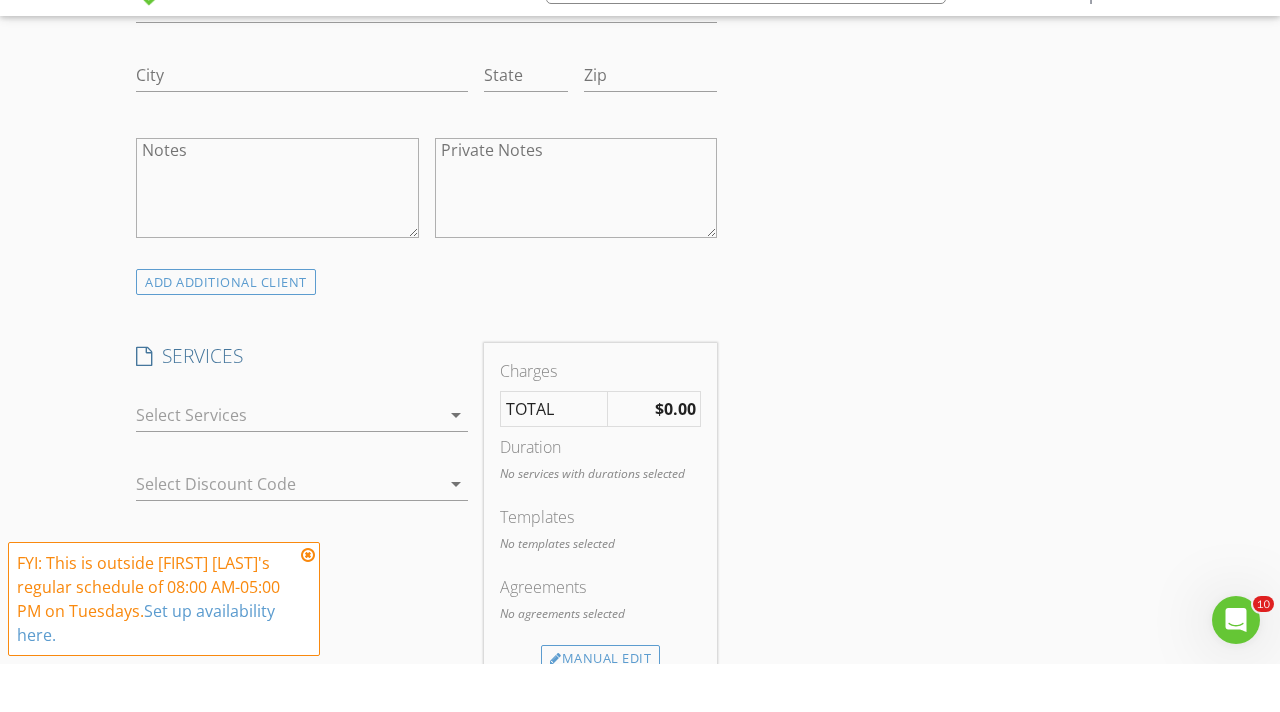 scroll, scrollTop: 1390, scrollLeft: 0, axis: vertical 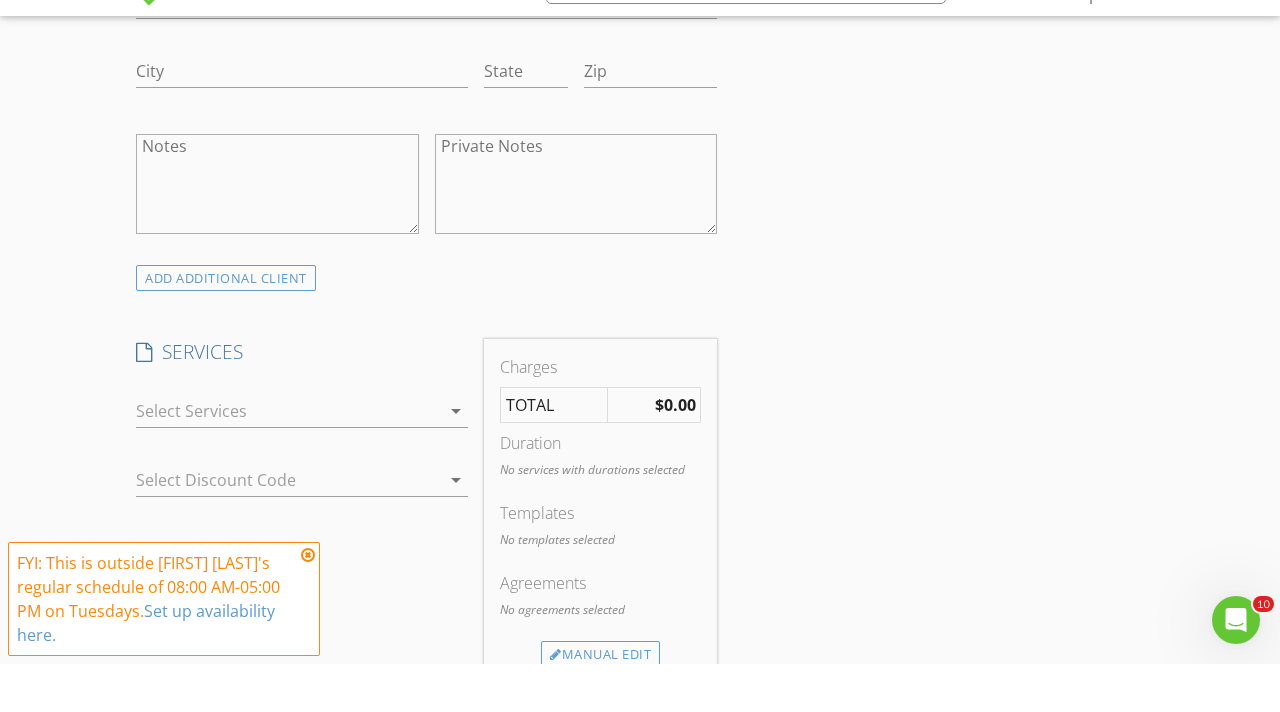 type on "Catalino.Vega@gmail.com" 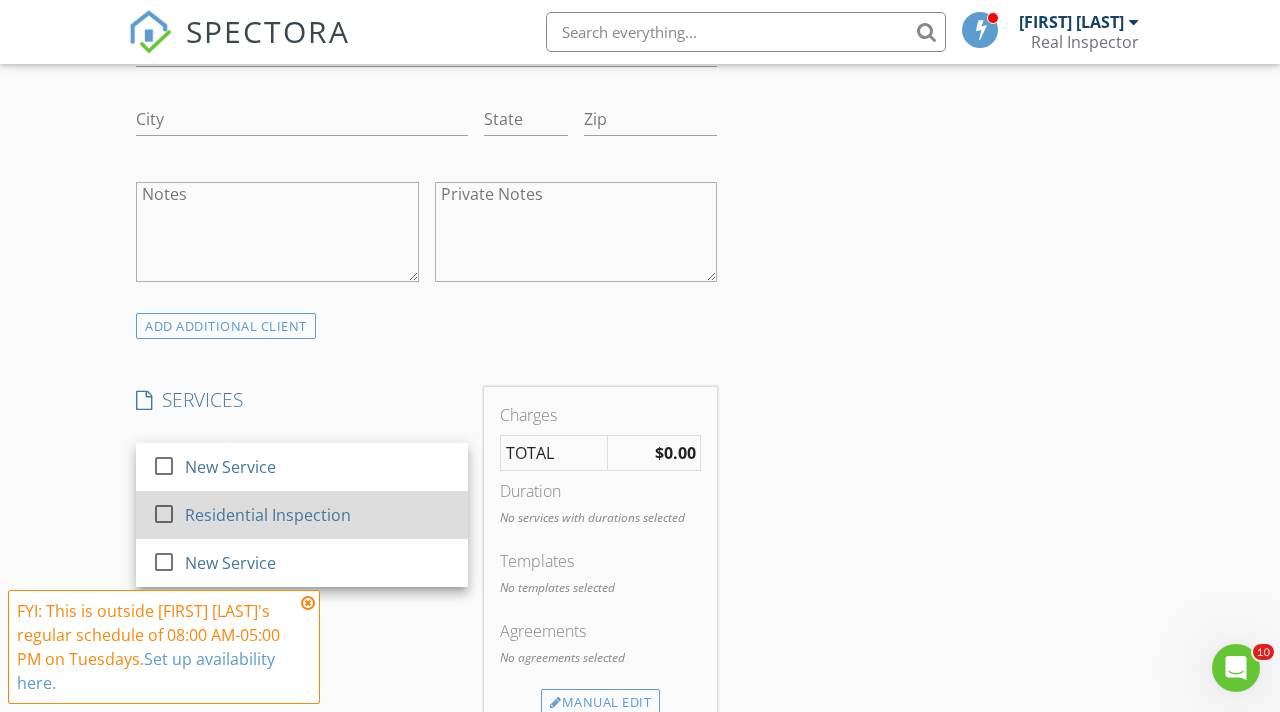 click on "Residential Inspection" at bounding box center (268, 515) 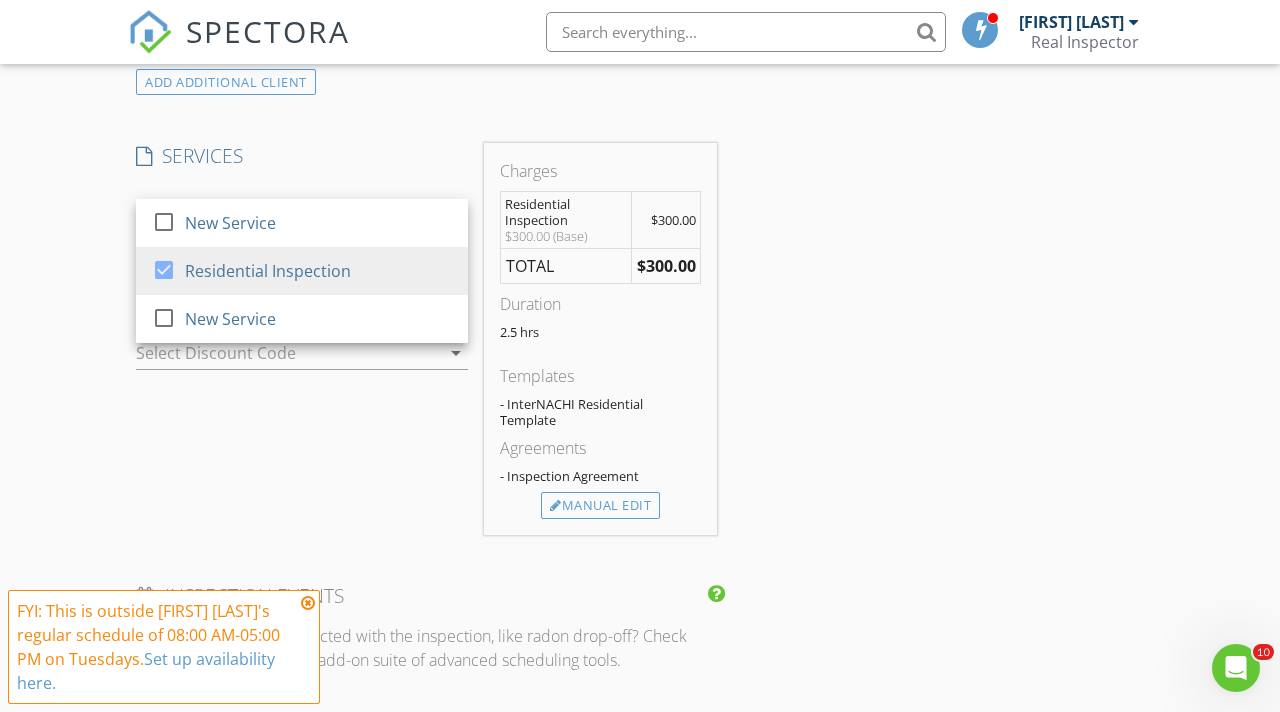 scroll, scrollTop: 1646, scrollLeft: 0, axis: vertical 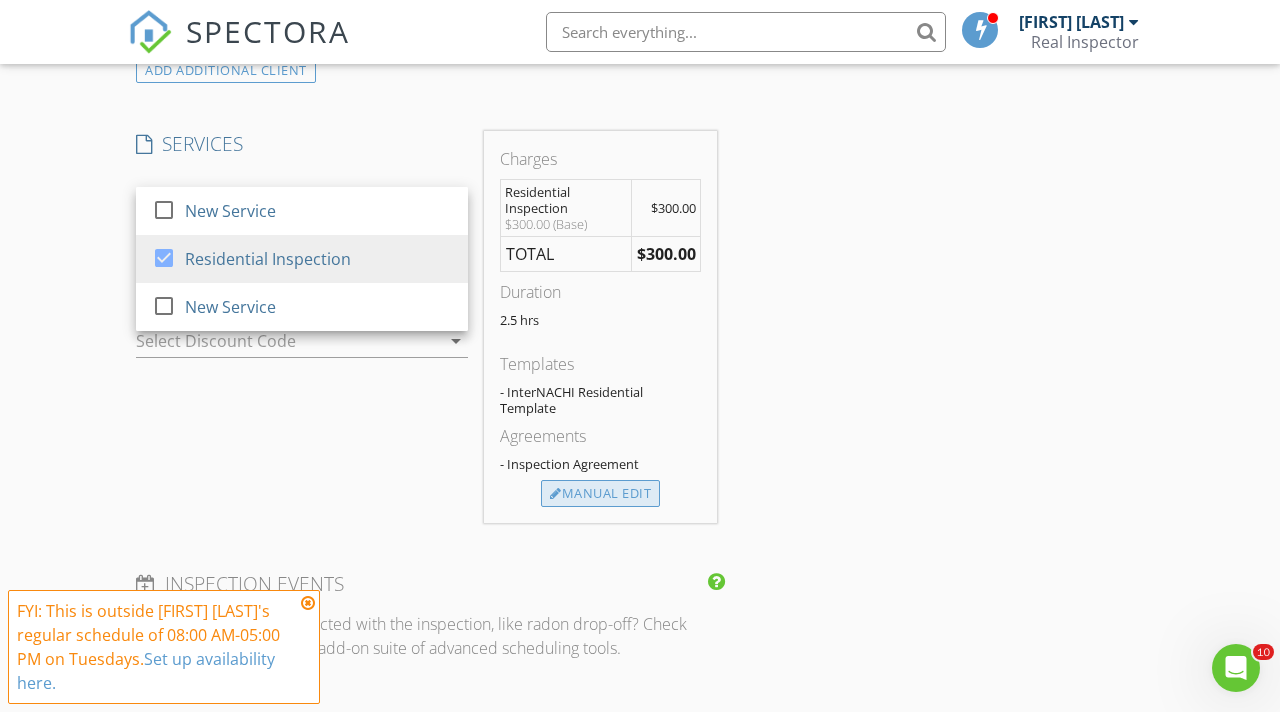 click on "Manual Edit" at bounding box center [600, 494] 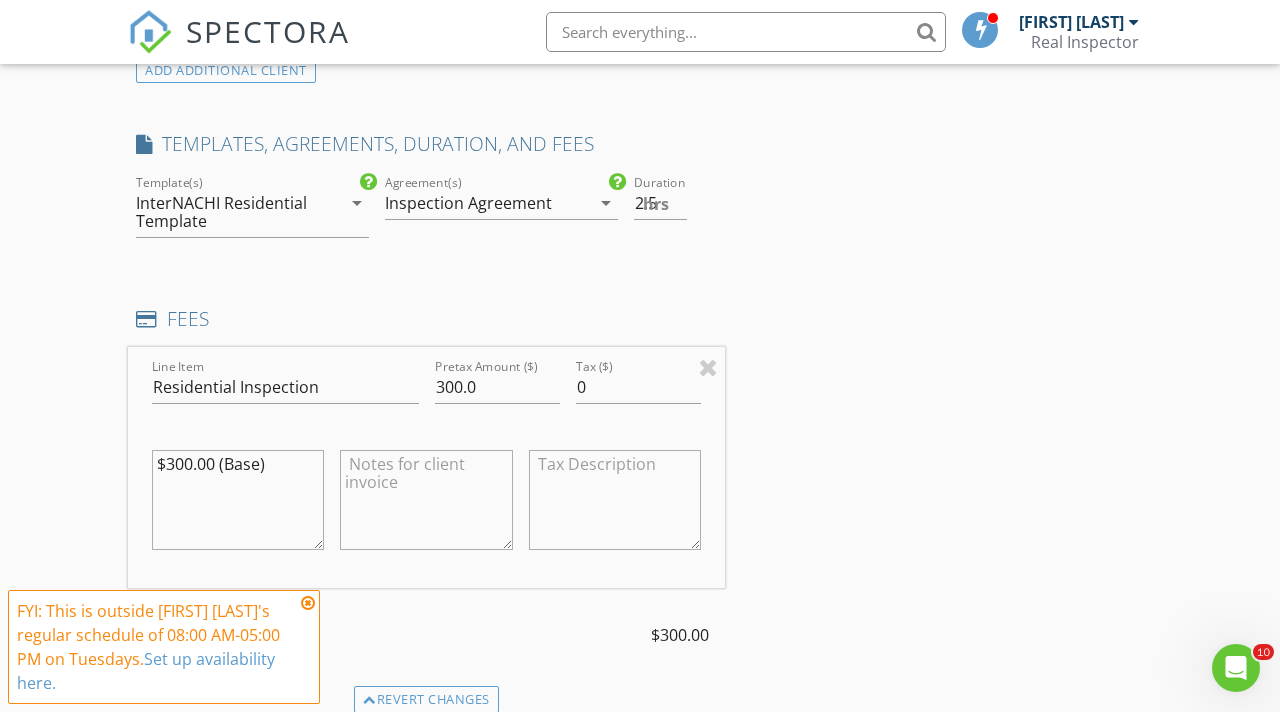 click on "$300.00 (Base)" at bounding box center (238, 500) 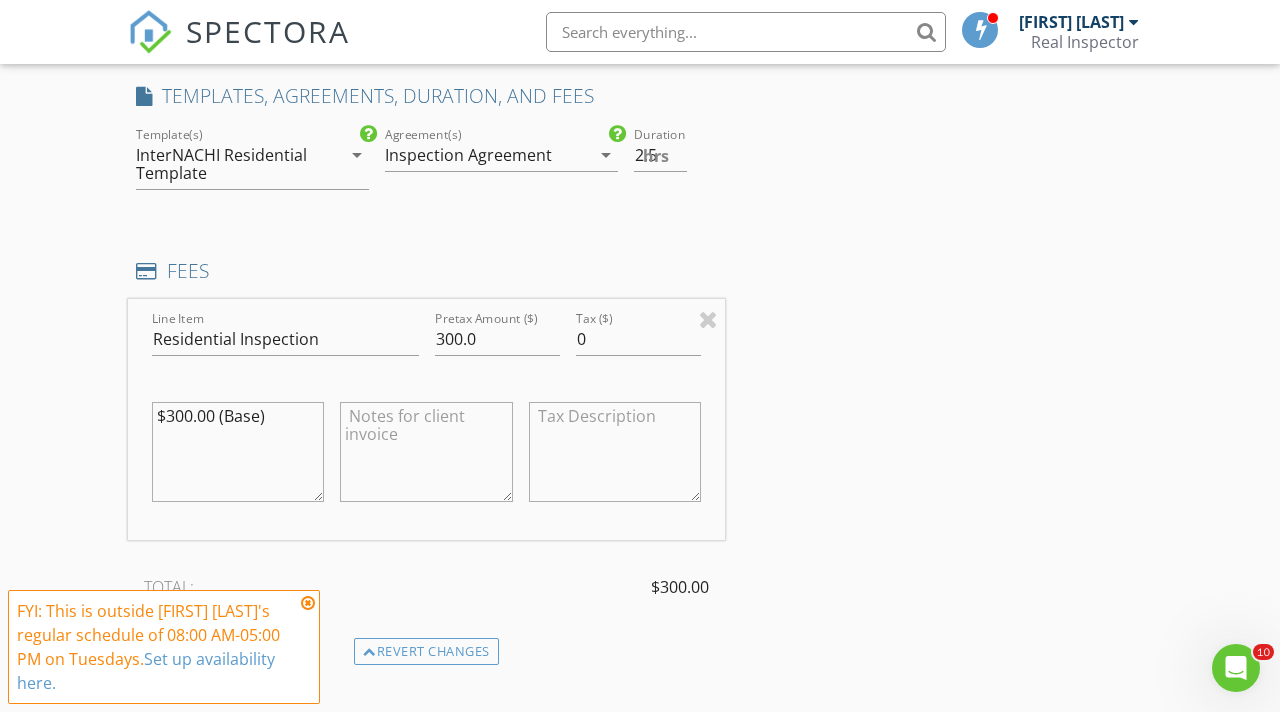 scroll, scrollTop: 1710, scrollLeft: 0, axis: vertical 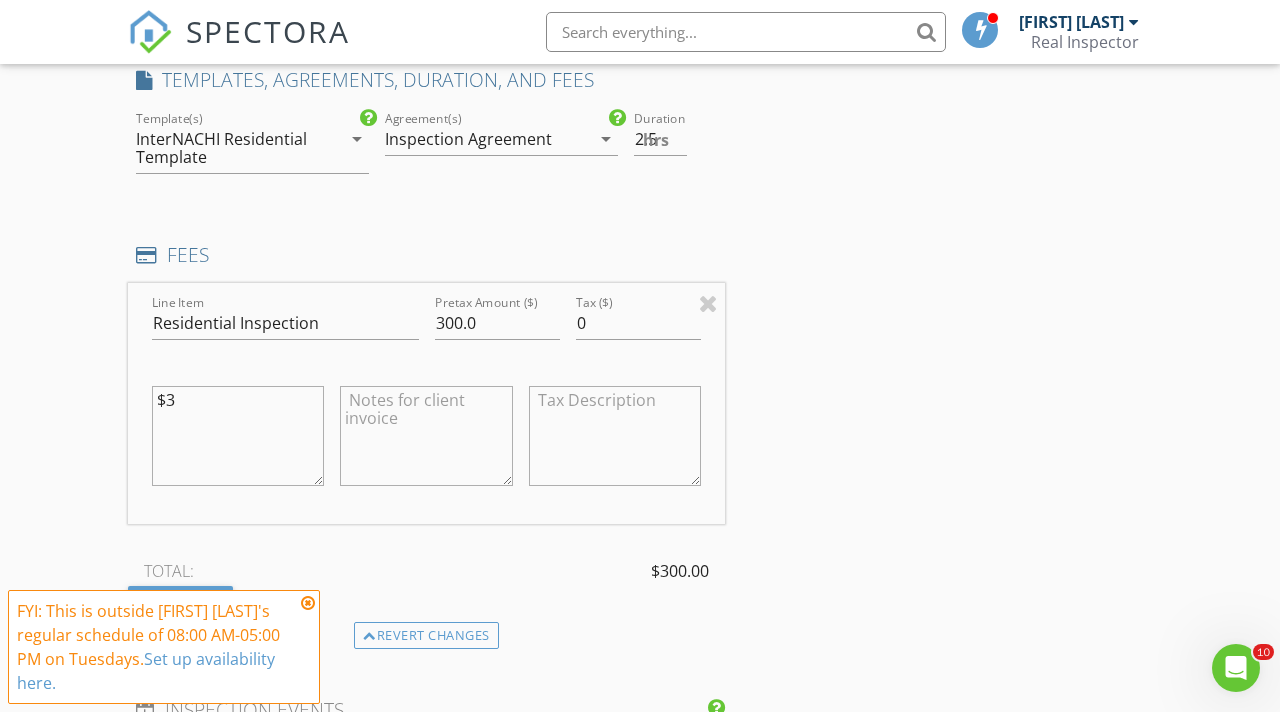 type on "$" 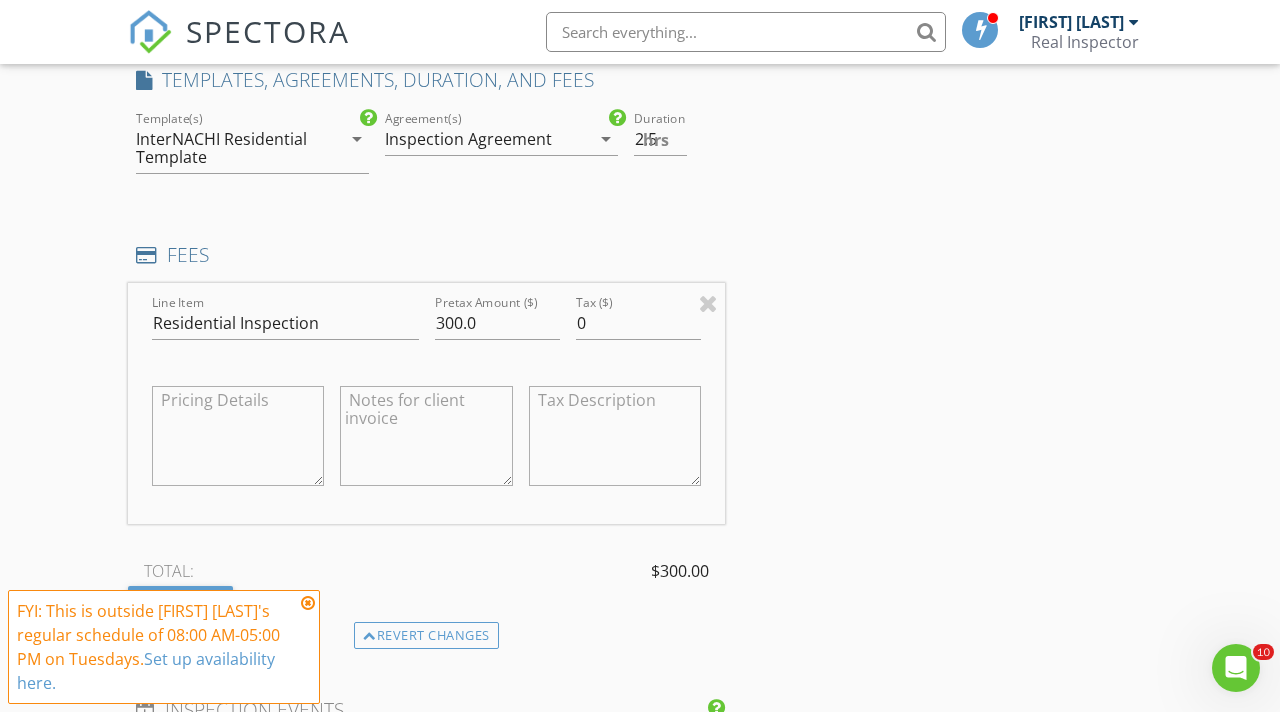 type 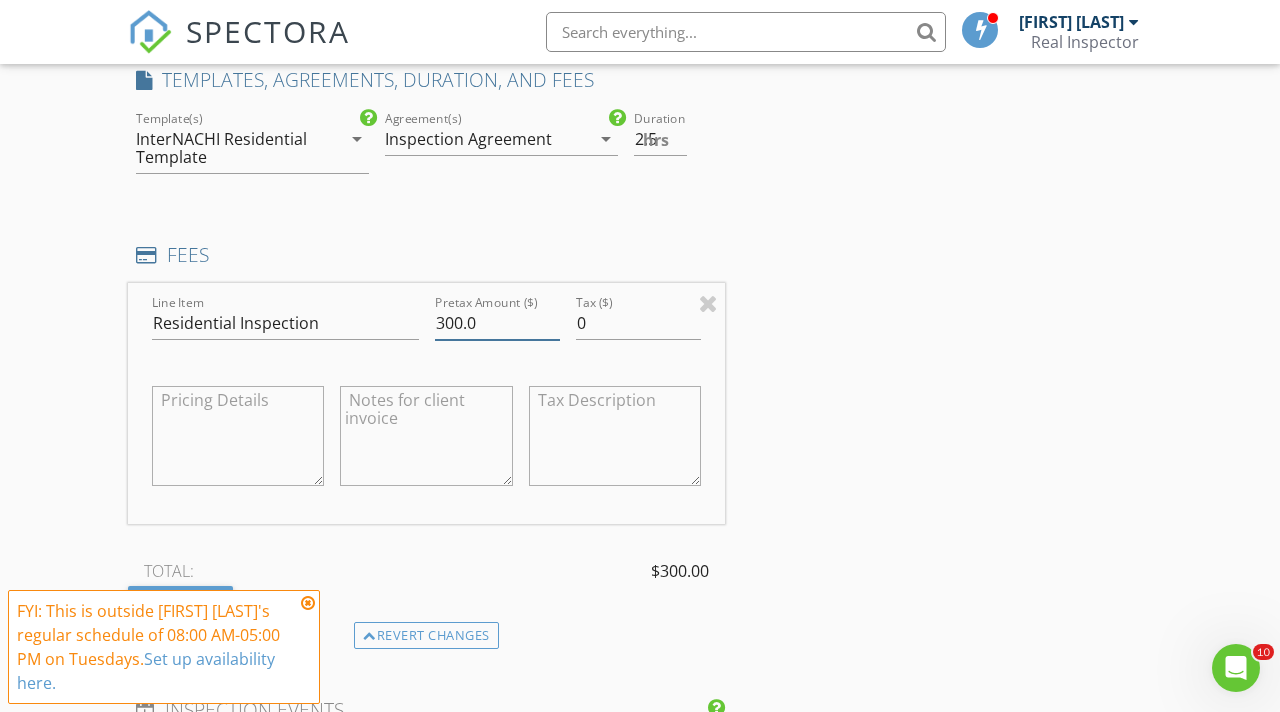 click on "300.0" at bounding box center (497, 323) 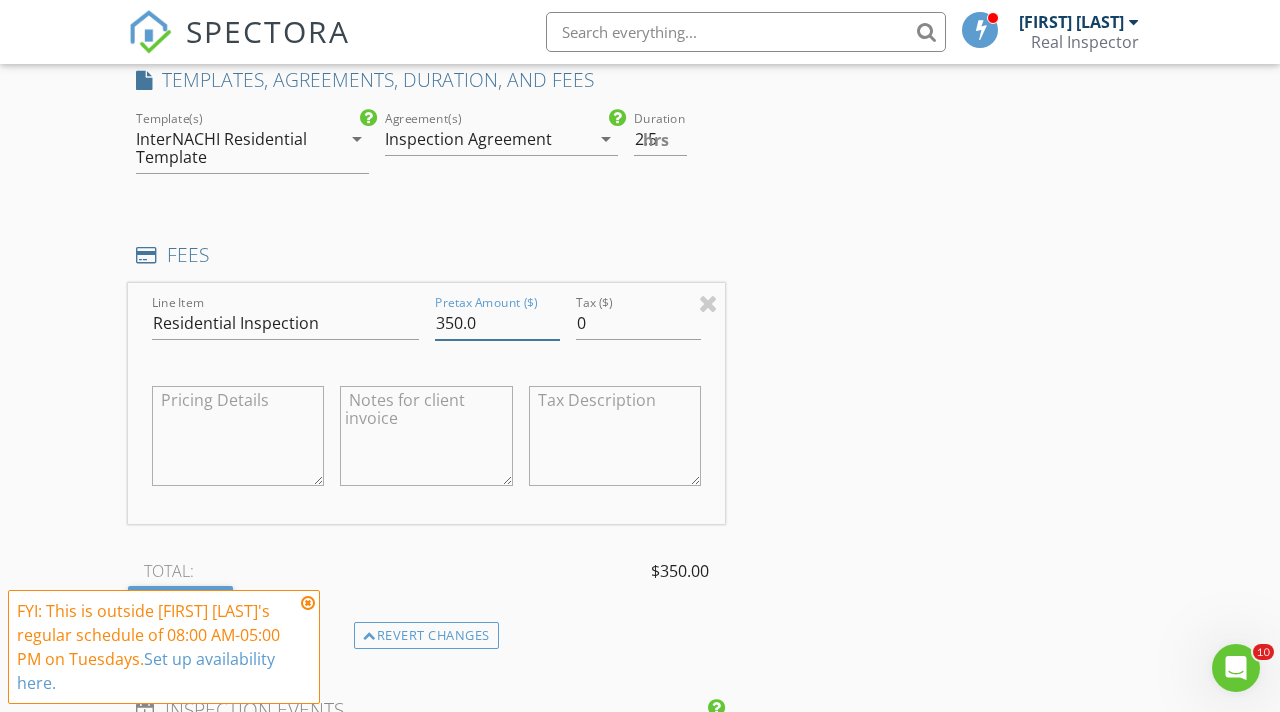 type on "350.0" 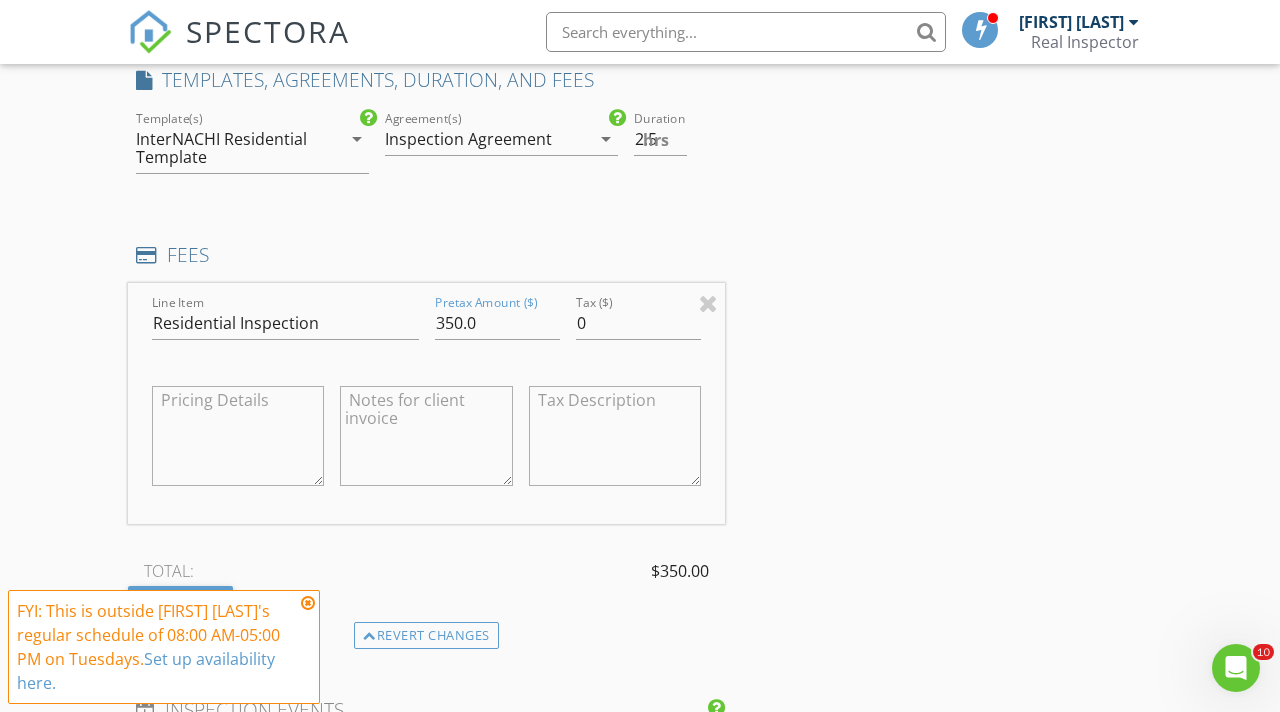click on "INSPECTOR(S)
check_box   Jarian Jones   PRIMARY   Jarian Jones arrow_drop_down   check_box_outline_blank Jarian Jones specifically requested
Date/Time
08/05/2025 4:30 PM
Location
Address Search       Address 3730 Willow Mill Dr   Unit   City Lawrenceville   State GA   Zip 30044   County Gwinnett     Square Feet 3662   Year Built 1984   Foundation arrow_drop_down     Jarian Jones     34.7 miles     (an hour)
client
check_box Enable Client CC email for this inspection   Client Search     check_box_outline_blank Client is a Company/Organization     First Name   Last Name   Email Catalino.Vega@gmail.com   CC Email   Phone   Address   City   State   Zip       Notes   Private Notes
ADD ADDITIONAL client
SERVICES
check_box_outline_blank   New Service   check_box       New Service" at bounding box center (640, 326) 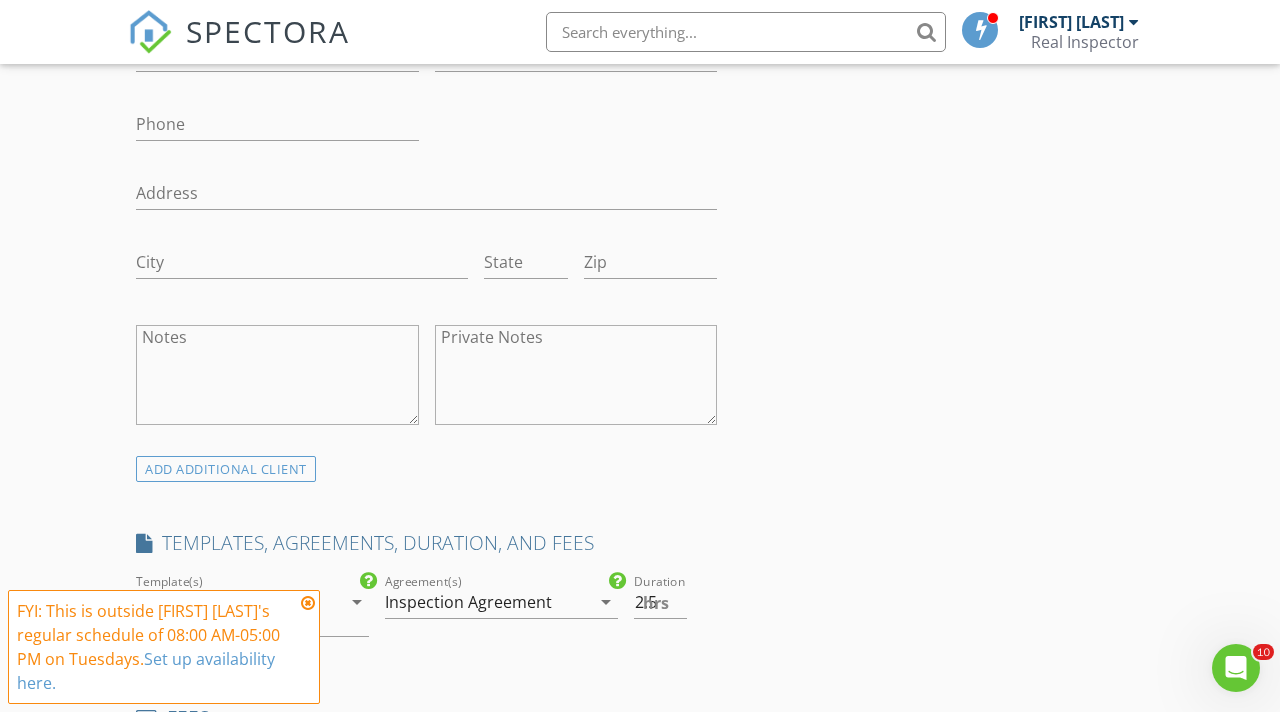 scroll, scrollTop: 1212, scrollLeft: 0, axis: vertical 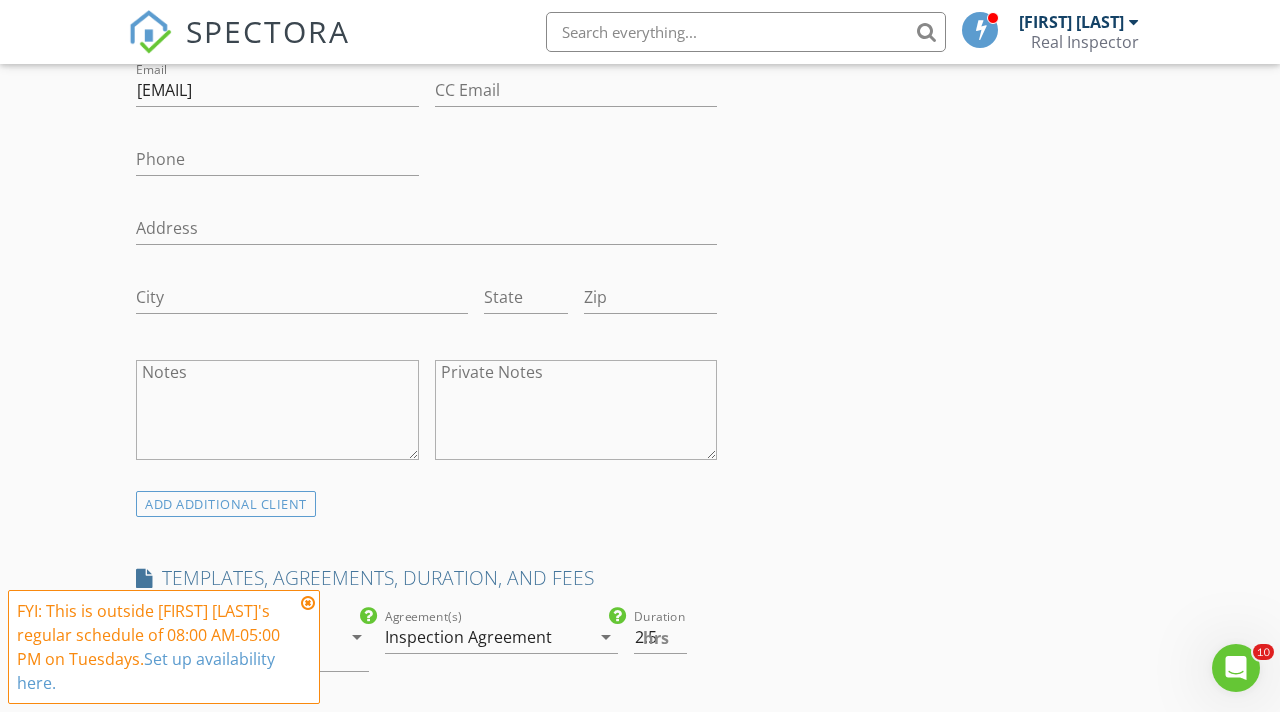 click on "check_box_outline_blank Client is a Company/Organization     First Name   Last Name   Email Catalino.Vega@gmail.com   CC Email   Phone   Address   City   State   Zip       Notes   Private Notes" at bounding box center (426, 205) 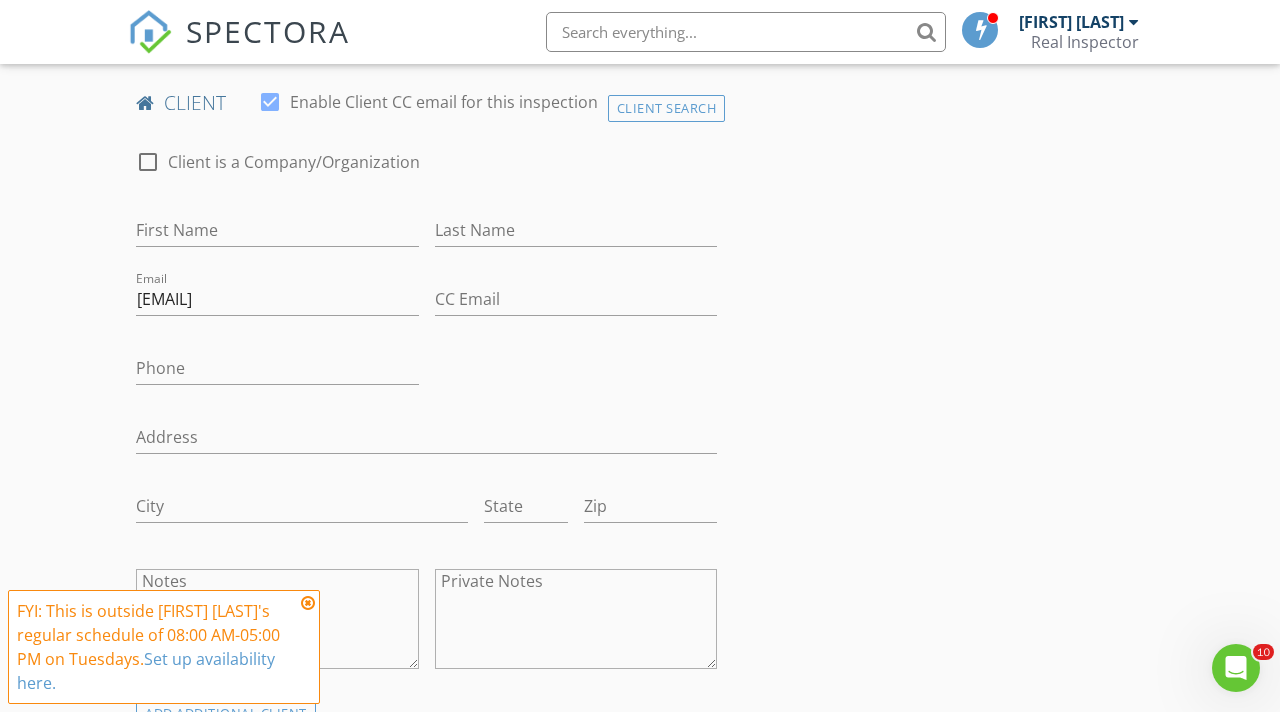 scroll, scrollTop: 1002, scrollLeft: 0, axis: vertical 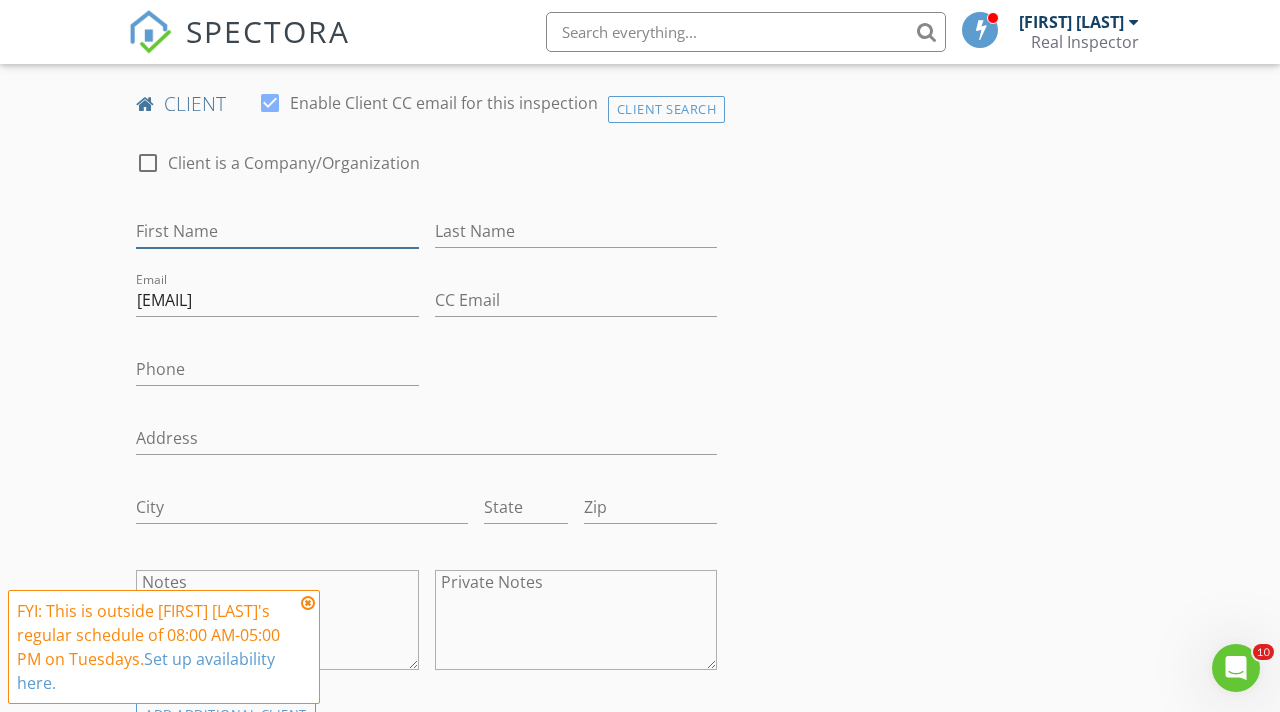 click on "First Name" at bounding box center (277, 231) 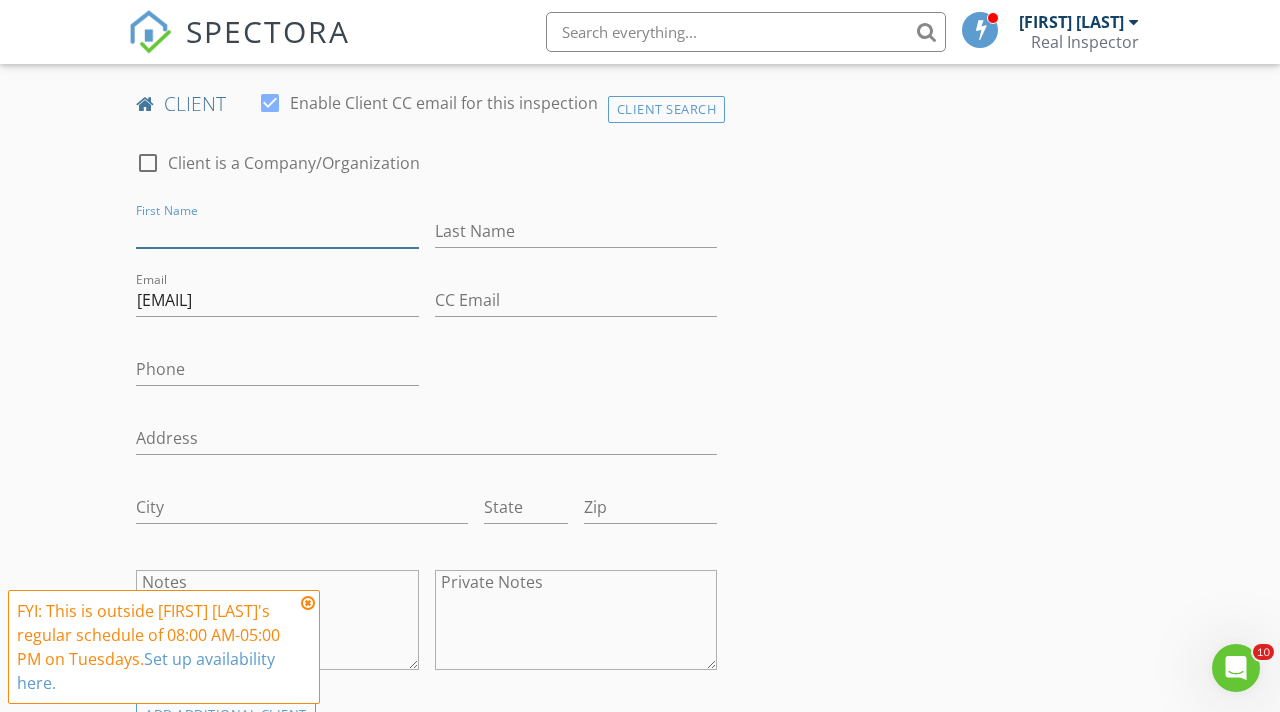 click on "First Name" at bounding box center (277, 231) 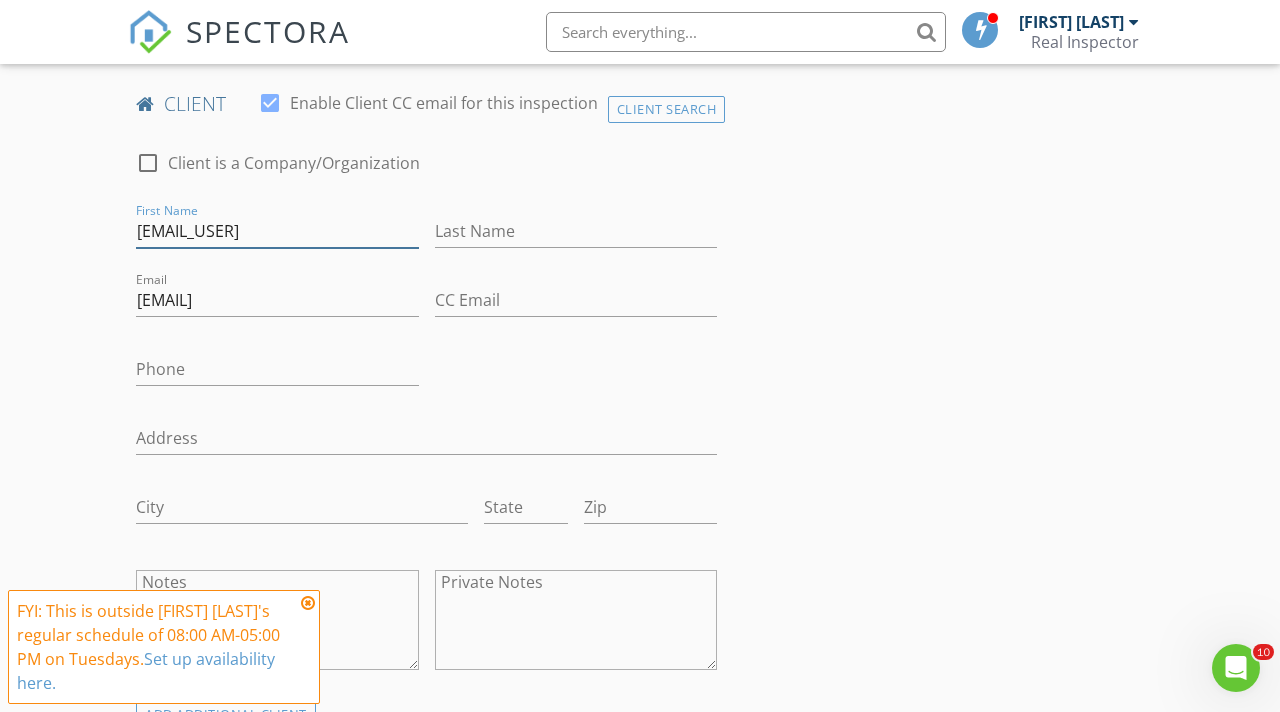 type on "[FIRST]" 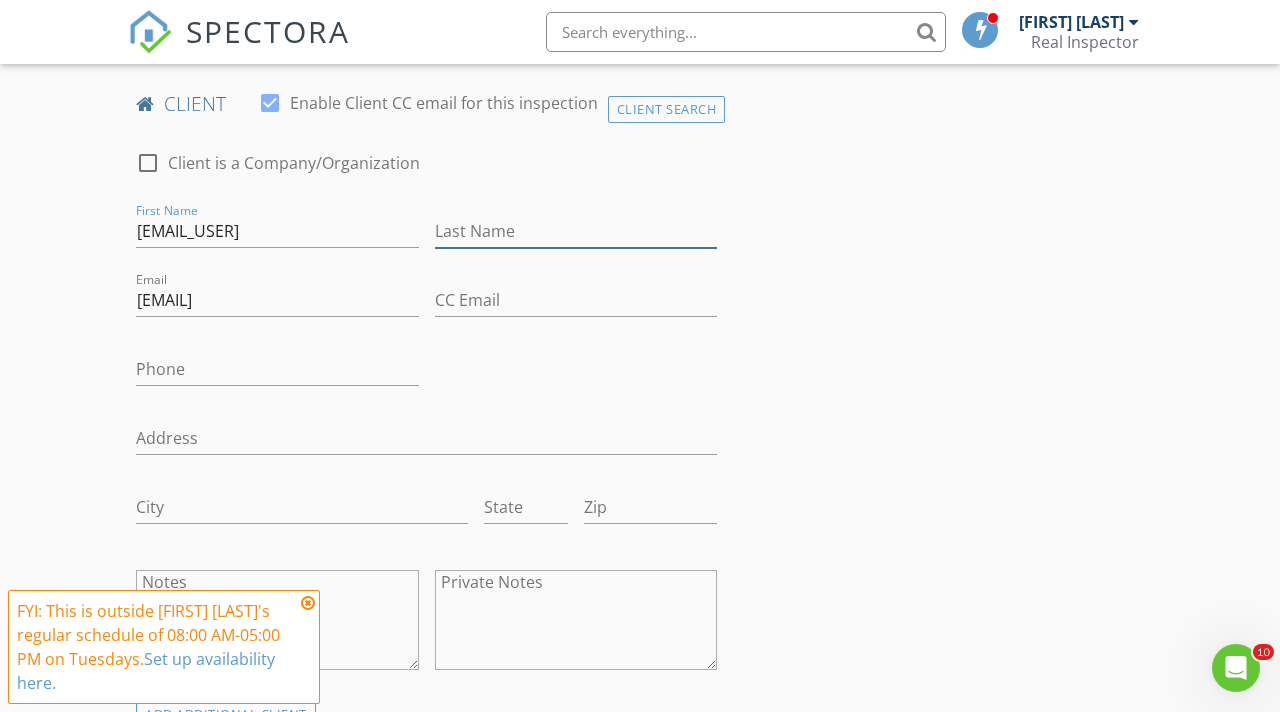 click on "Last Name" at bounding box center [576, 231] 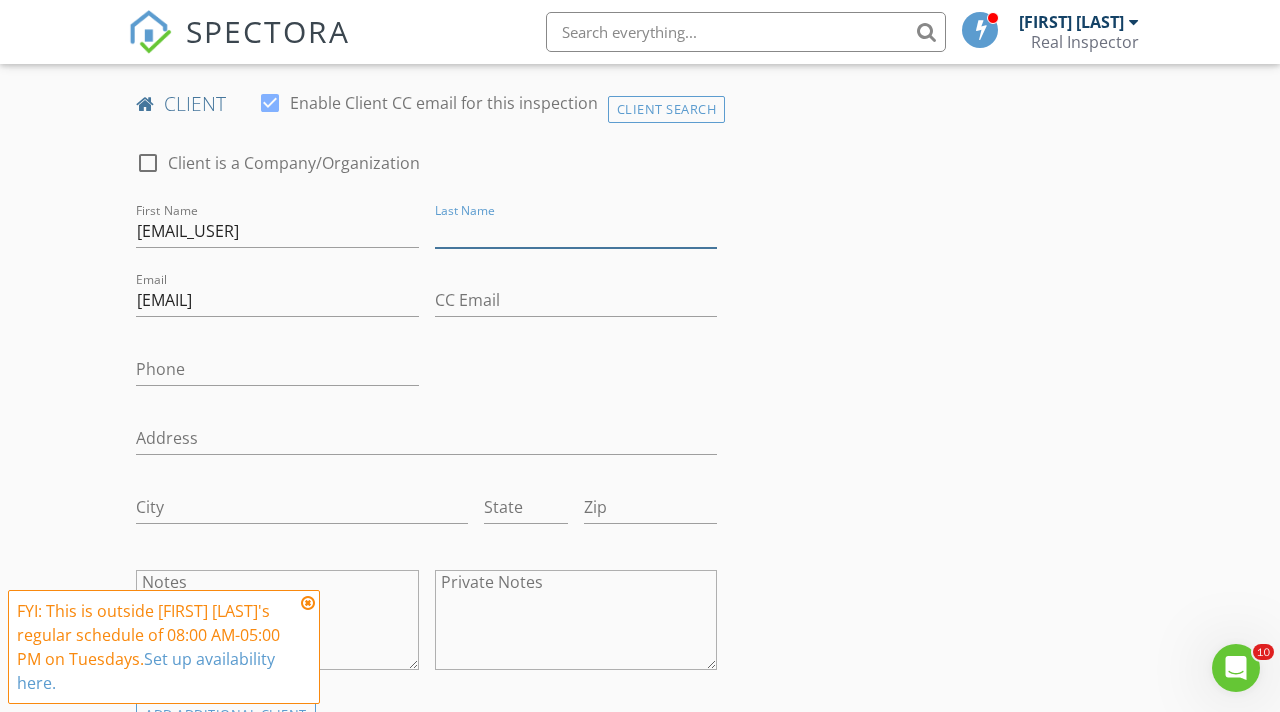 click on "Last Name" at bounding box center [576, 231] 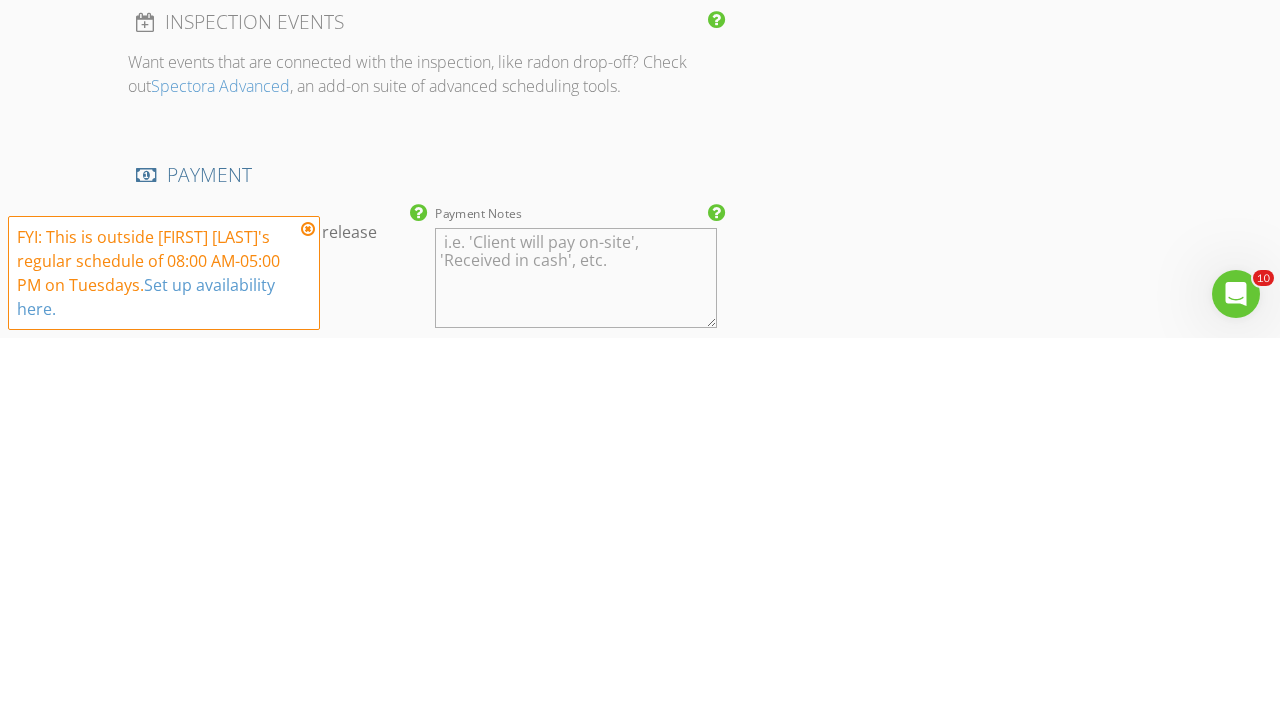 scroll, scrollTop: 2028, scrollLeft: 0, axis: vertical 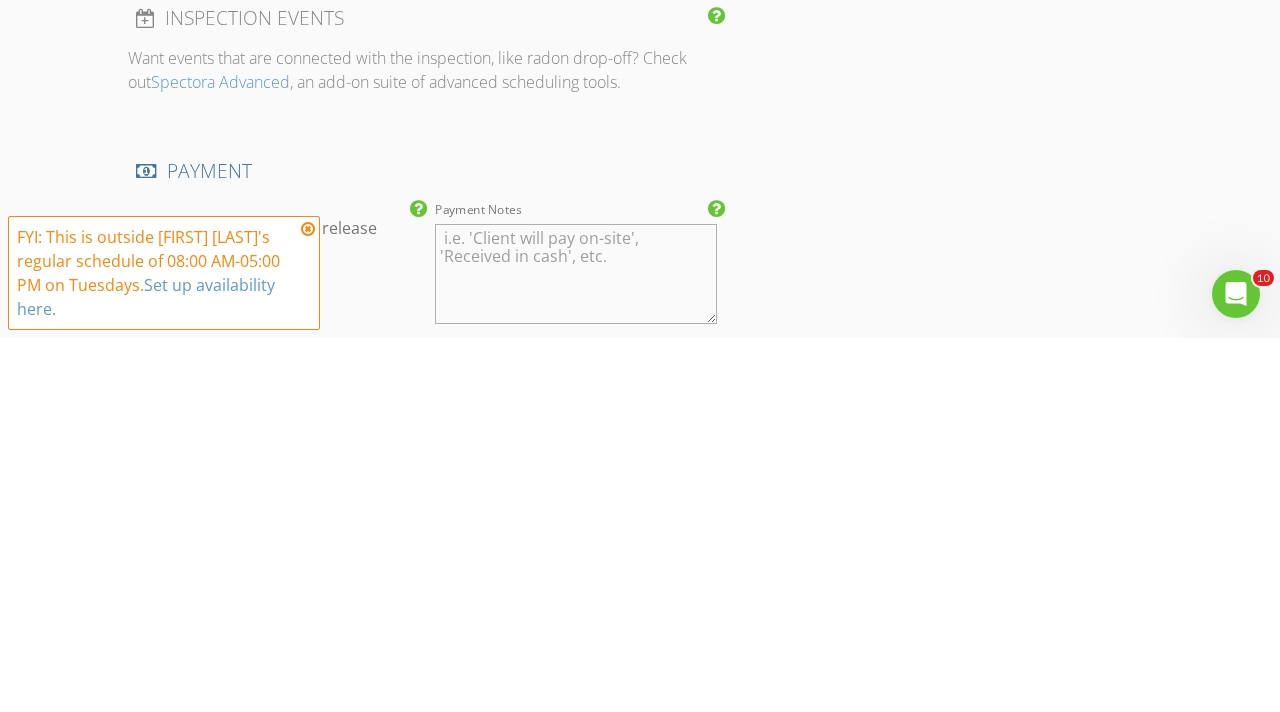 type on "[LAST]" 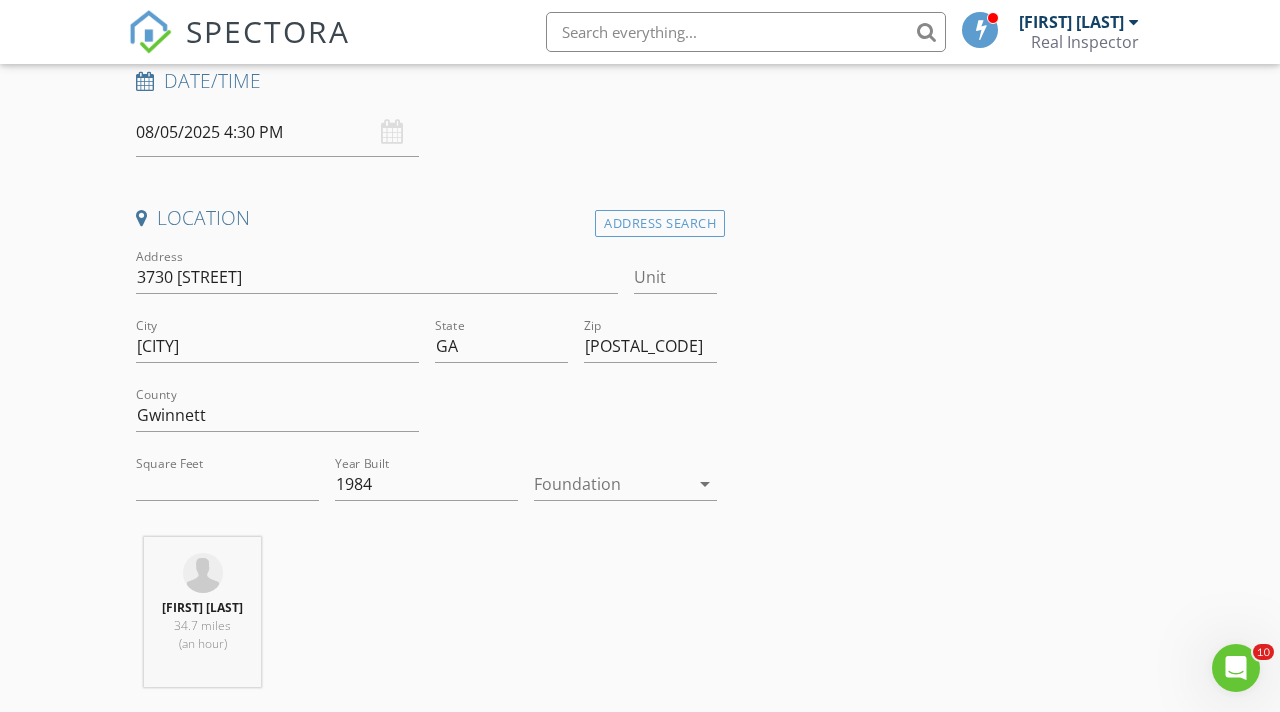scroll, scrollTop: 346, scrollLeft: 0, axis: vertical 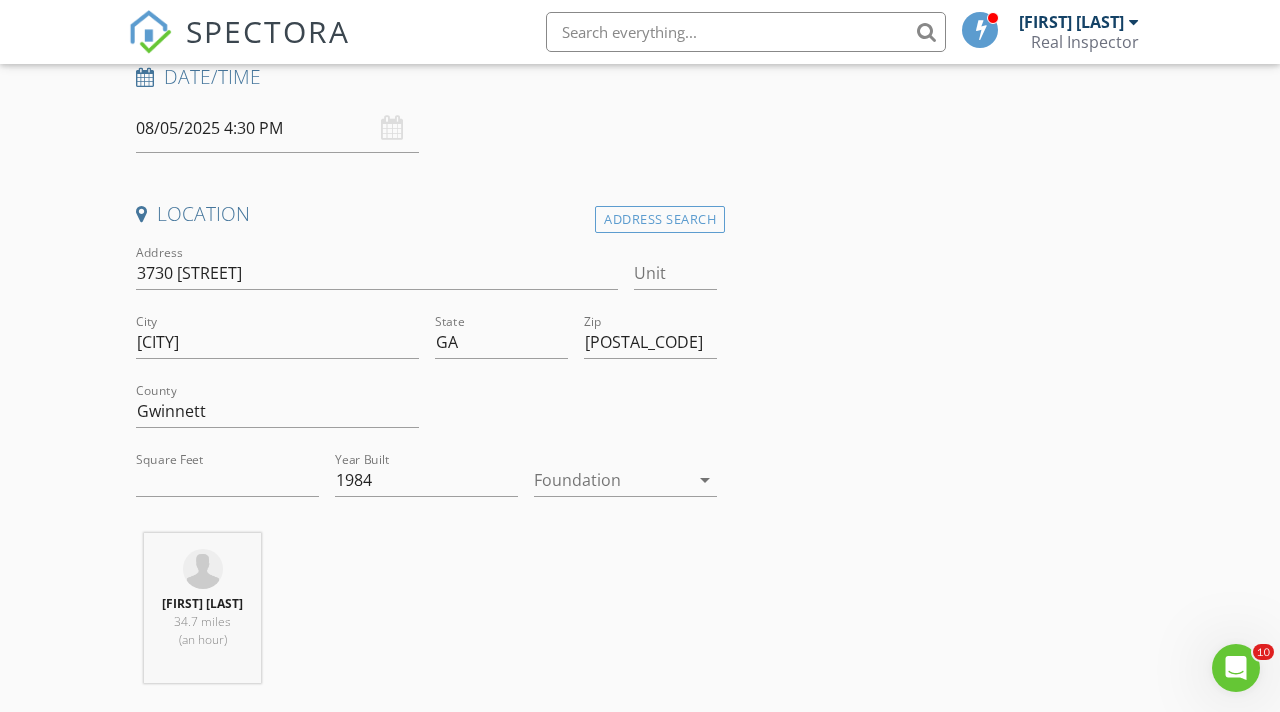click on "SPECTORA
Jarian  Jones
Real Inspector
Role:
Inspector
Change Role
Dashboard
New Inspection
Inspections
Calendar
Template Editor
Contacts
Automations
Team
Metrics
Payments
Data Exports
Billing
Reporting
Advanced
Settings
What's New
Sign Out
Change Active Role
Your account has more than one possible role. Please choose how you'd like to view the site:
Company/Agency
City
Role
Dashboard
Templates
Contacts
Metrics
Automations
Advanced
Settings
Support Center
Basement Slab Crawlspace           Add the listing agent to automatically send confirmation emails, reminders and follow-ups." at bounding box center (640, 1587) 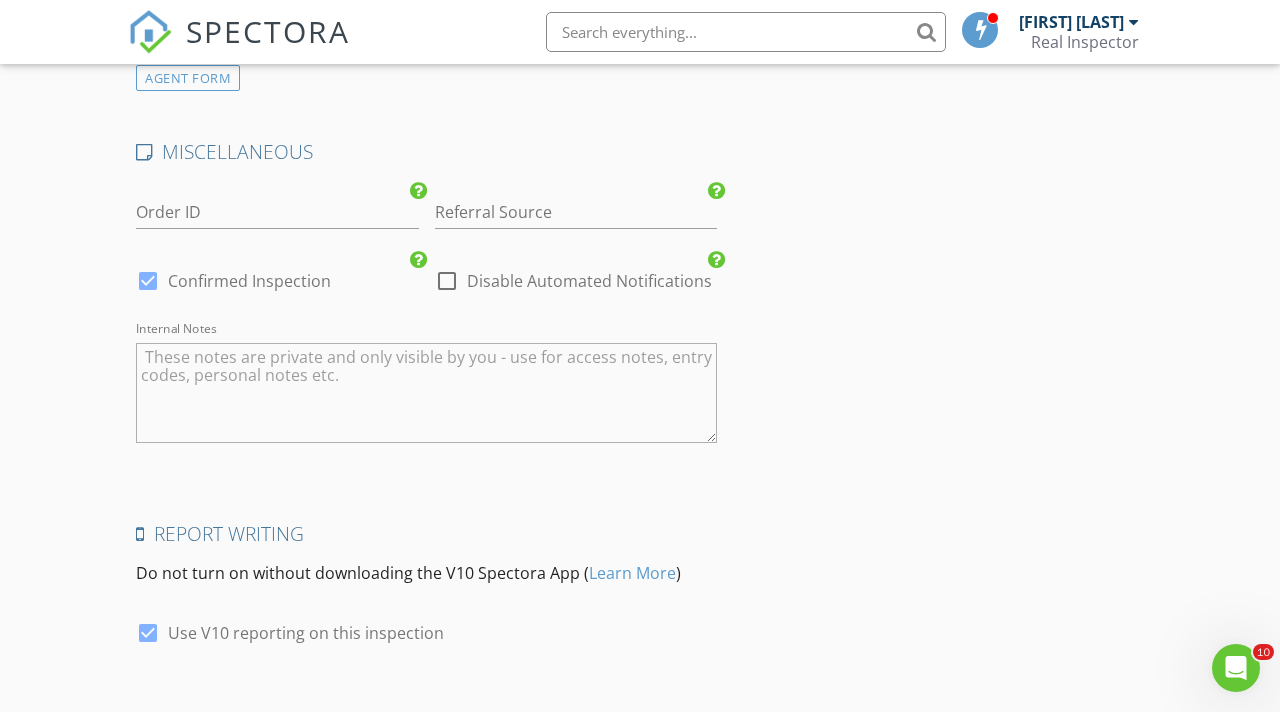 scroll, scrollTop: 3082, scrollLeft: 0, axis: vertical 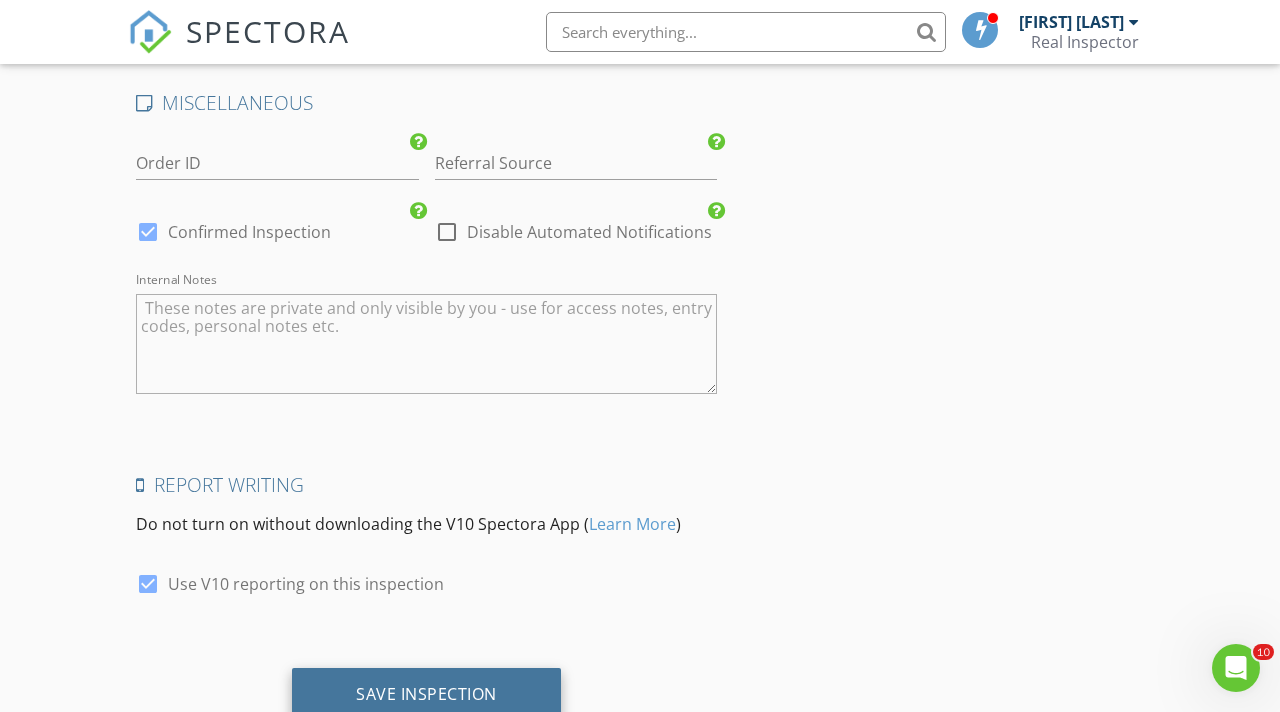 click on "Save Inspection" at bounding box center [426, 694] 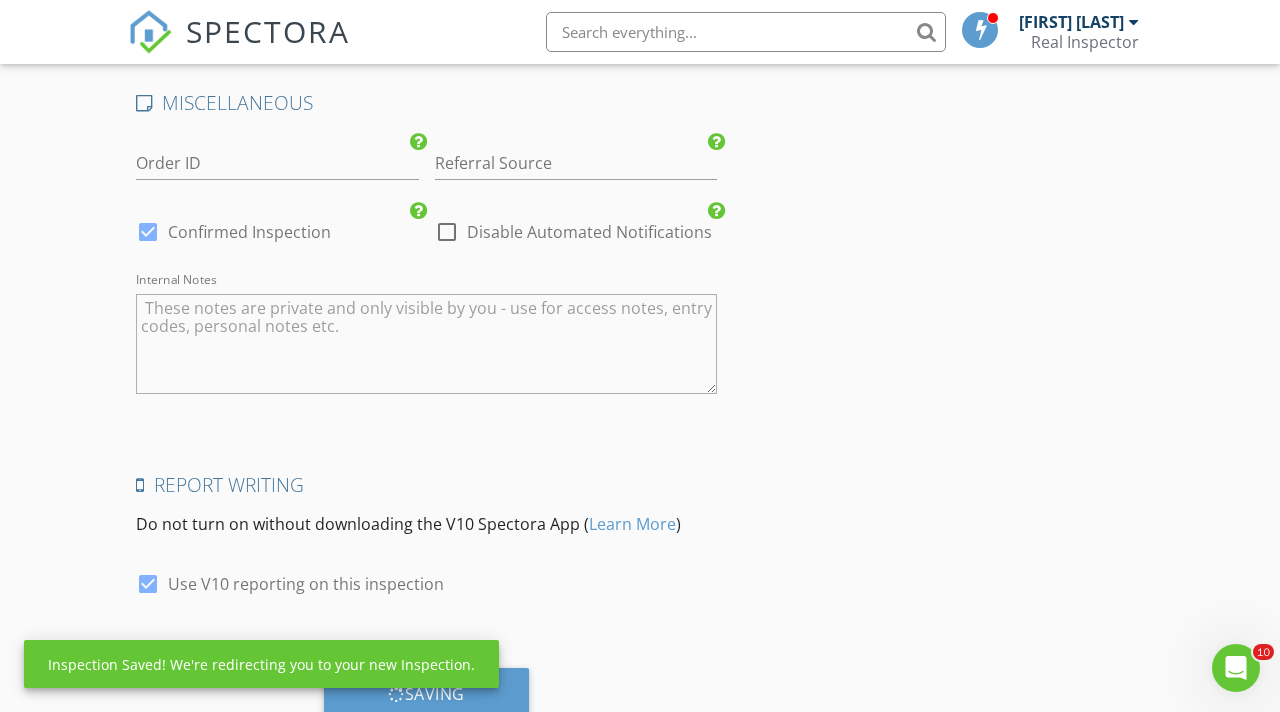 scroll, scrollTop: 3135, scrollLeft: 0, axis: vertical 